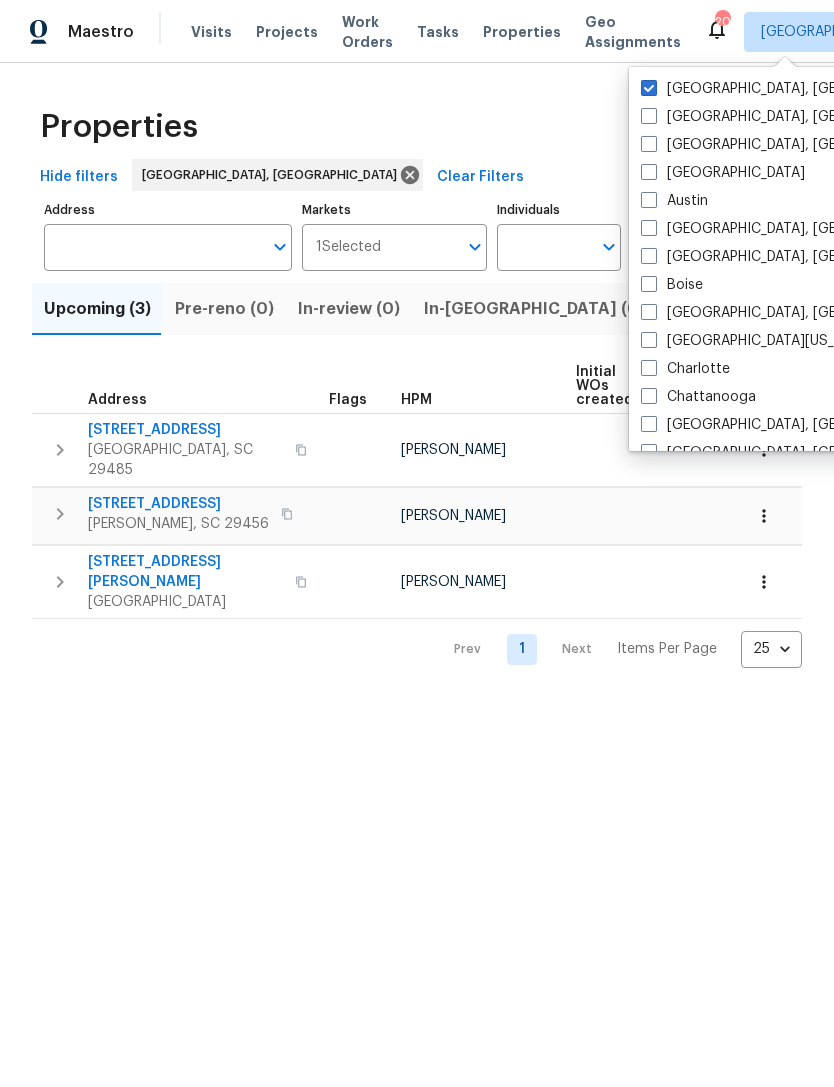 scroll, scrollTop: 0, scrollLeft: 0, axis: both 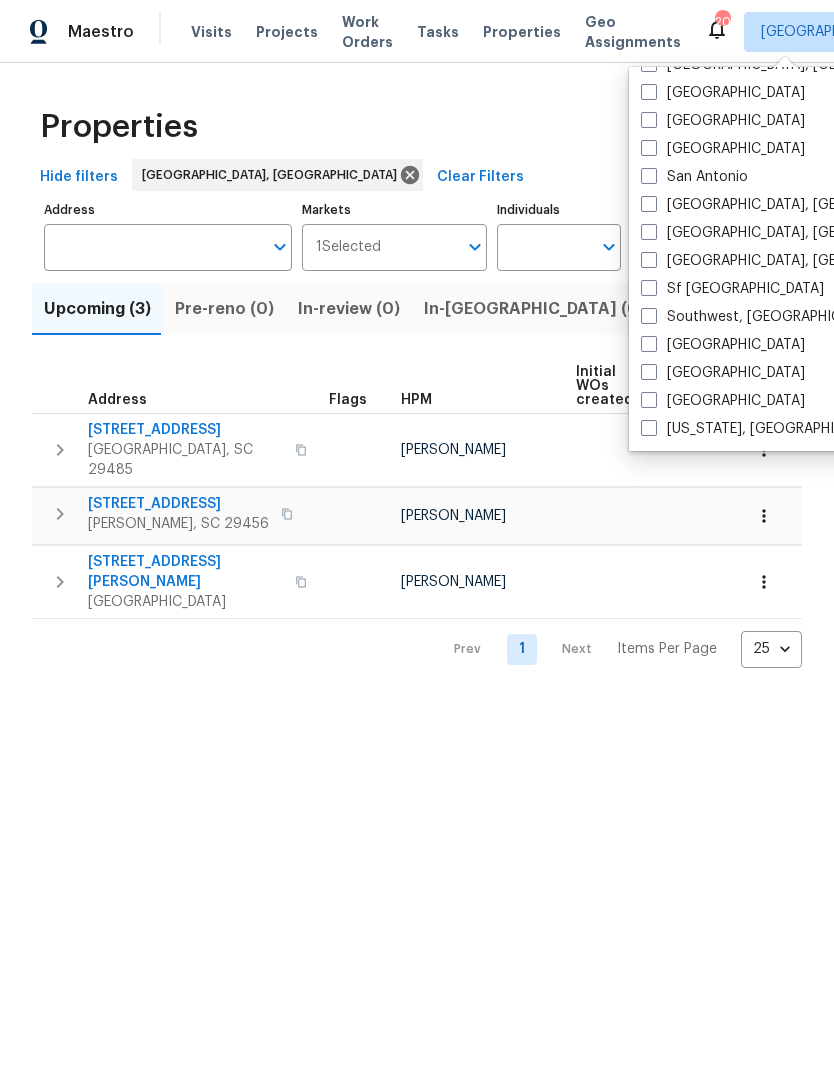 click at bounding box center (649, 428) 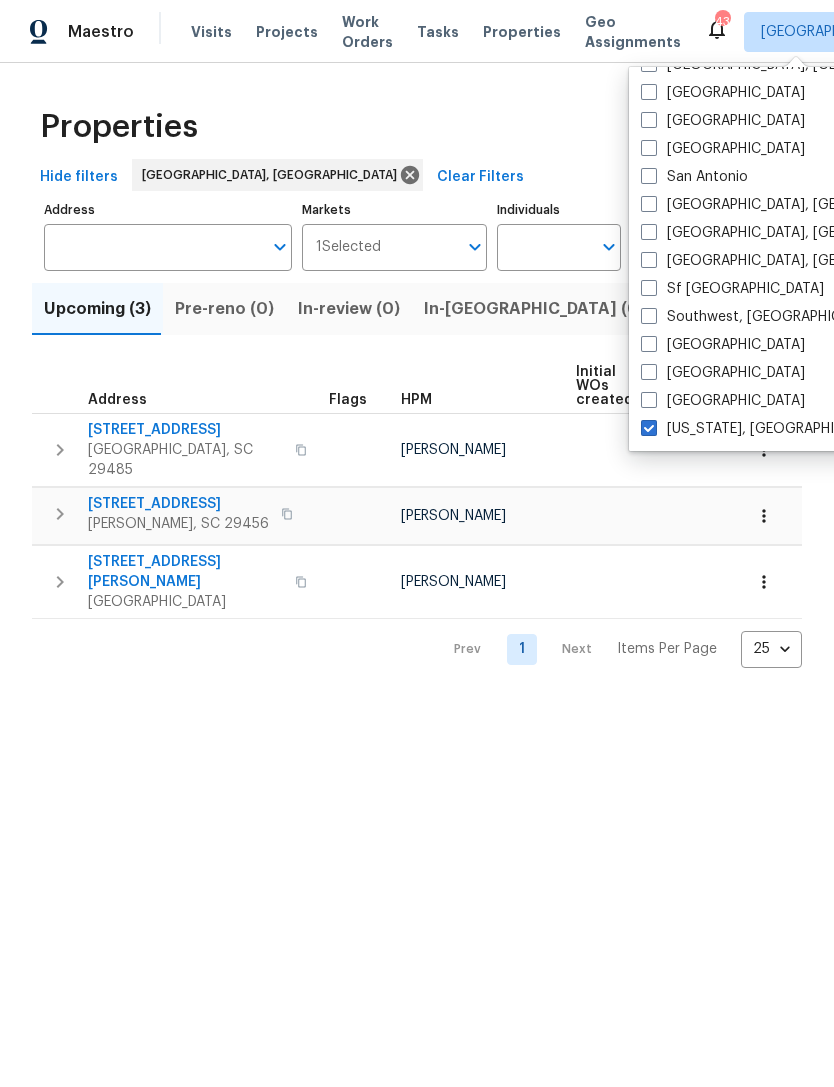 click on "[US_STATE], [GEOGRAPHIC_DATA]" at bounding box center [764, 429] 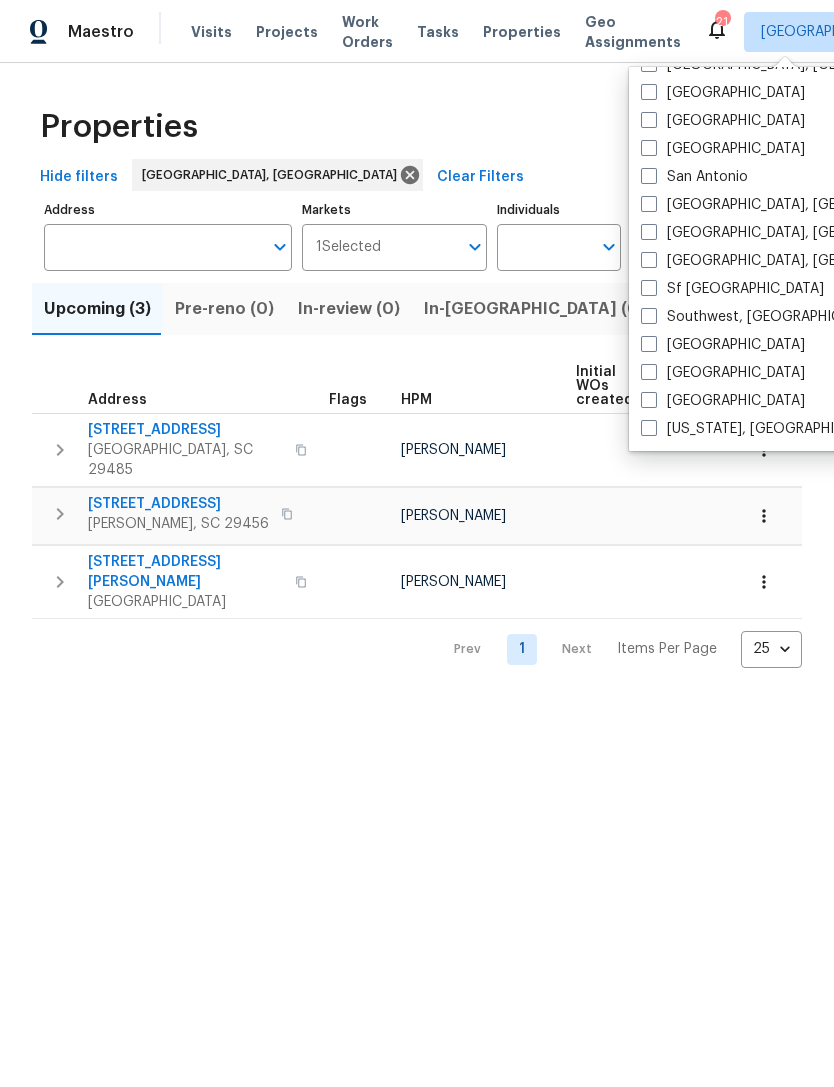 click on "Charleston, SC Albuquerque, NM Asheville, NC Atlanta Austin Baltimore, MD Birmingham, AL Boise Boston, MA Central California, CA Charlotte Chattanooga Chicago, IL Cincinnati, OH Cleveland, OH Colorado Springs, CO Columbia, SC Columbus, OH Corpus Christi, TX Dallas Denver Detroit, MI Greensboro, NC Greenville, SC Houston Indianapolis, IN Jacksonville Kansas City Killeen, TX Knoxville, TN Las Vegas Los Angeles Louisville In, KY Memphis, TN Miami, FL Minneapolis Nashville New York New Jersey Northern Colorado Oklahoma City, OK Orlando Philadelphia, PA Phoenix Portland Prescott, AZ Raleigh Reno, NV Richmond, VA Riverside Sacramento Salt Lake City San Antonio San Diego, CA Savannah, GA Seattle, WA Sf Bay Area Southwest, FL St Louis Tampa Tucson Washington, DC" at bounding box center (836, 259) 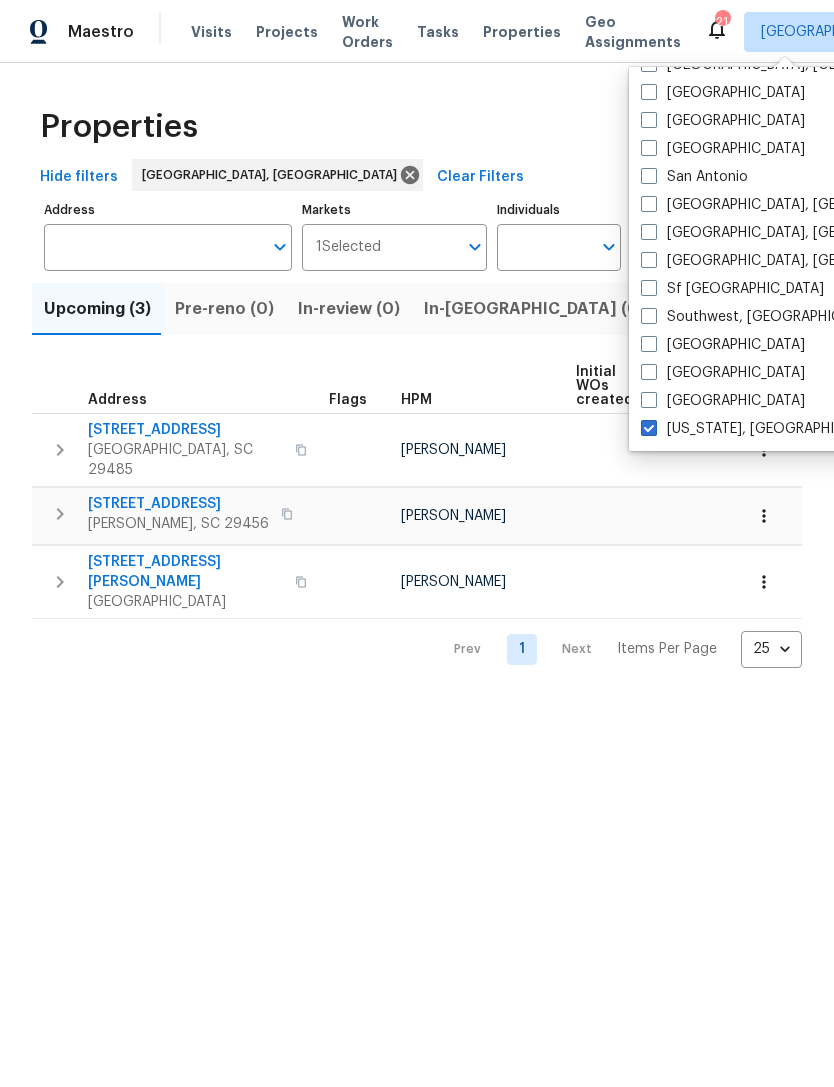 checkbox on "true" 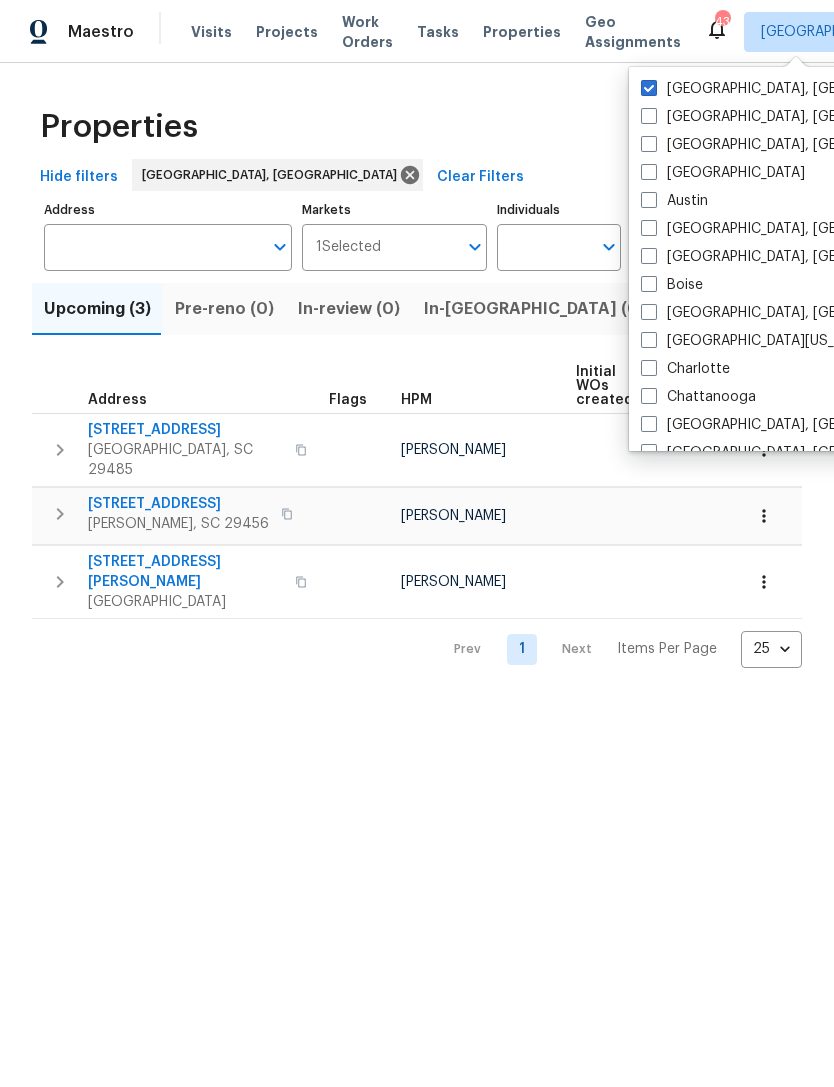 scroll, scrollTop: 0, scrollLeft: 0, axis: both 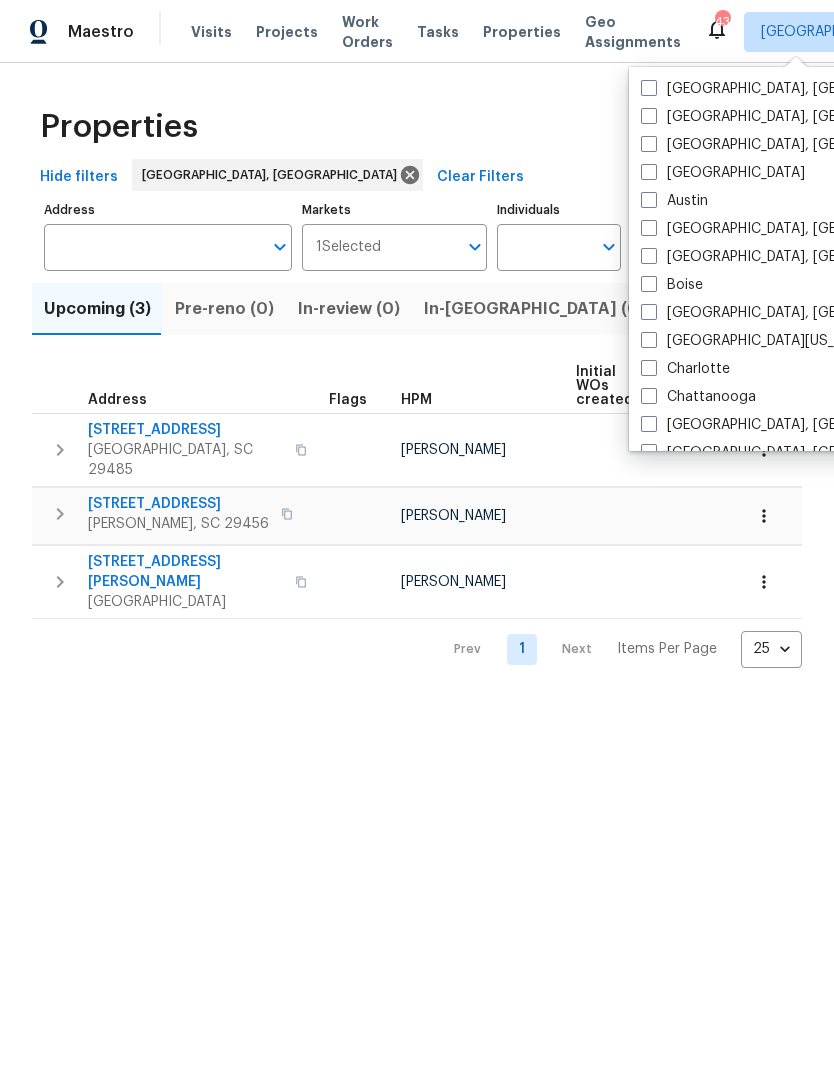 checkbox on "false" 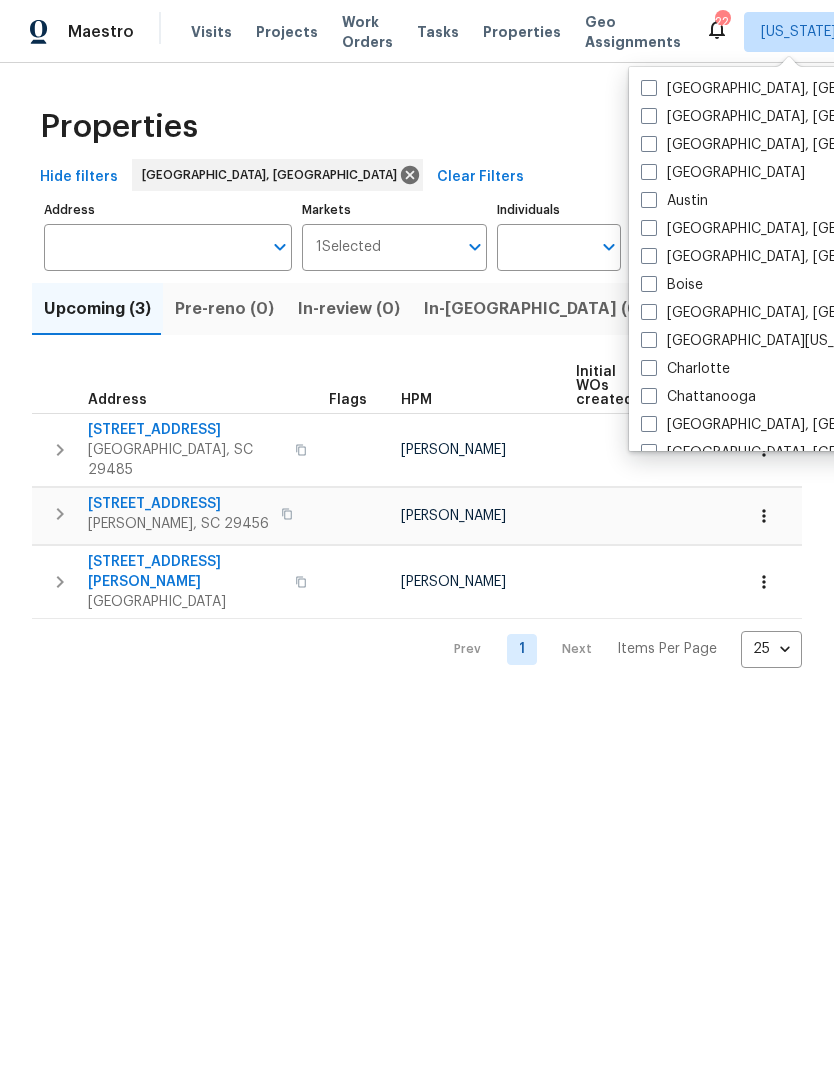 click on "Properties" at bounding box center (417, 127) 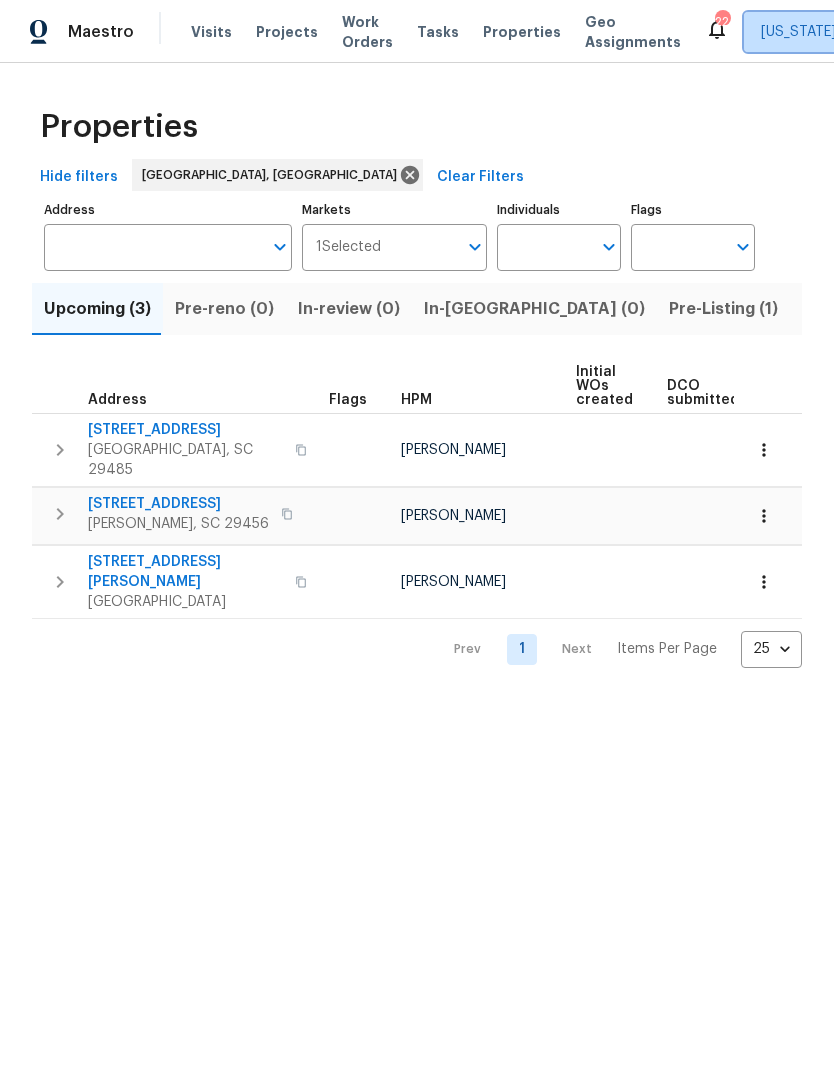 click on "[US_STATE], [GEOGRAPHIC_DATA]" at bounding box center [886, 32] 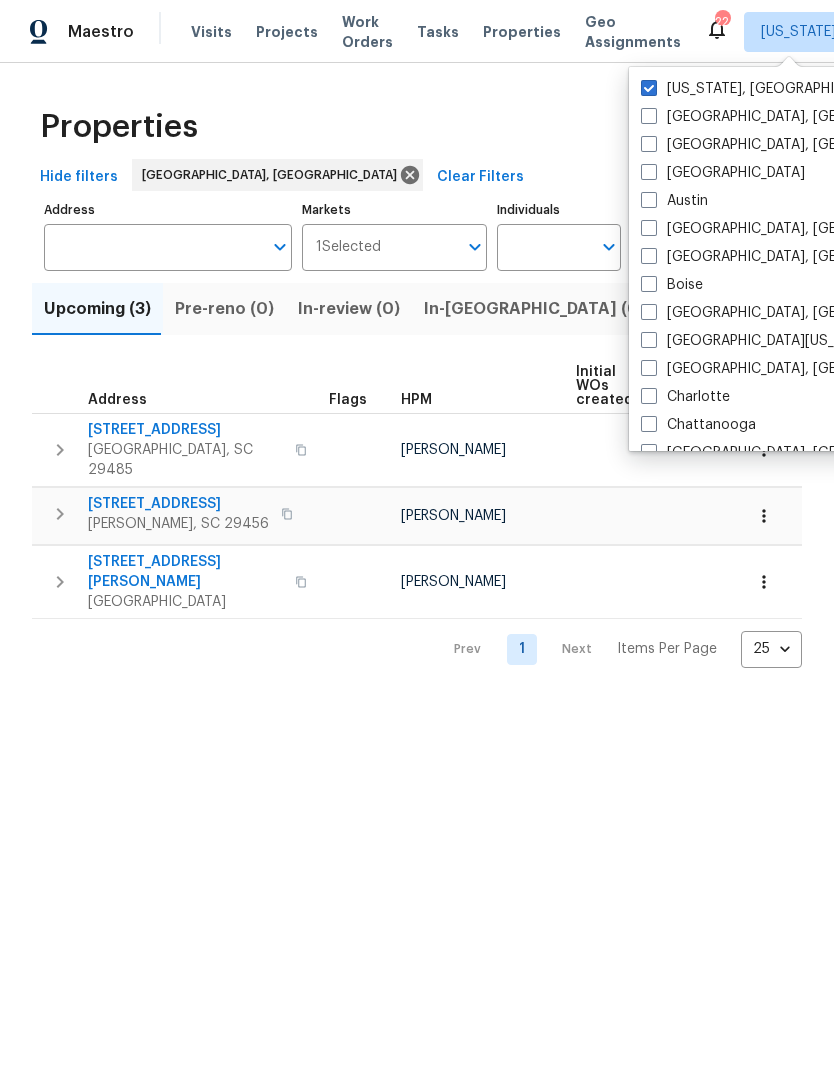 click on "Visits" at bounding box center (211, 32) 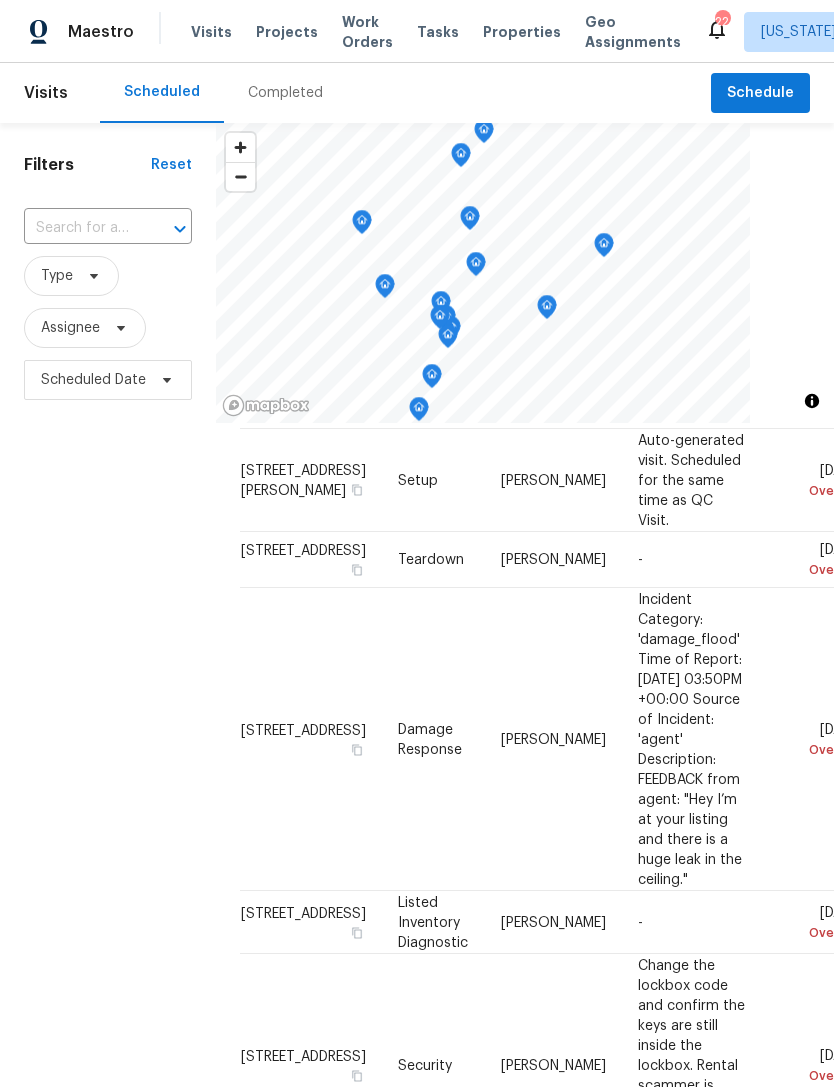 scroll, scrollTop: 2484, scrollLeft: 0, axis: vertical 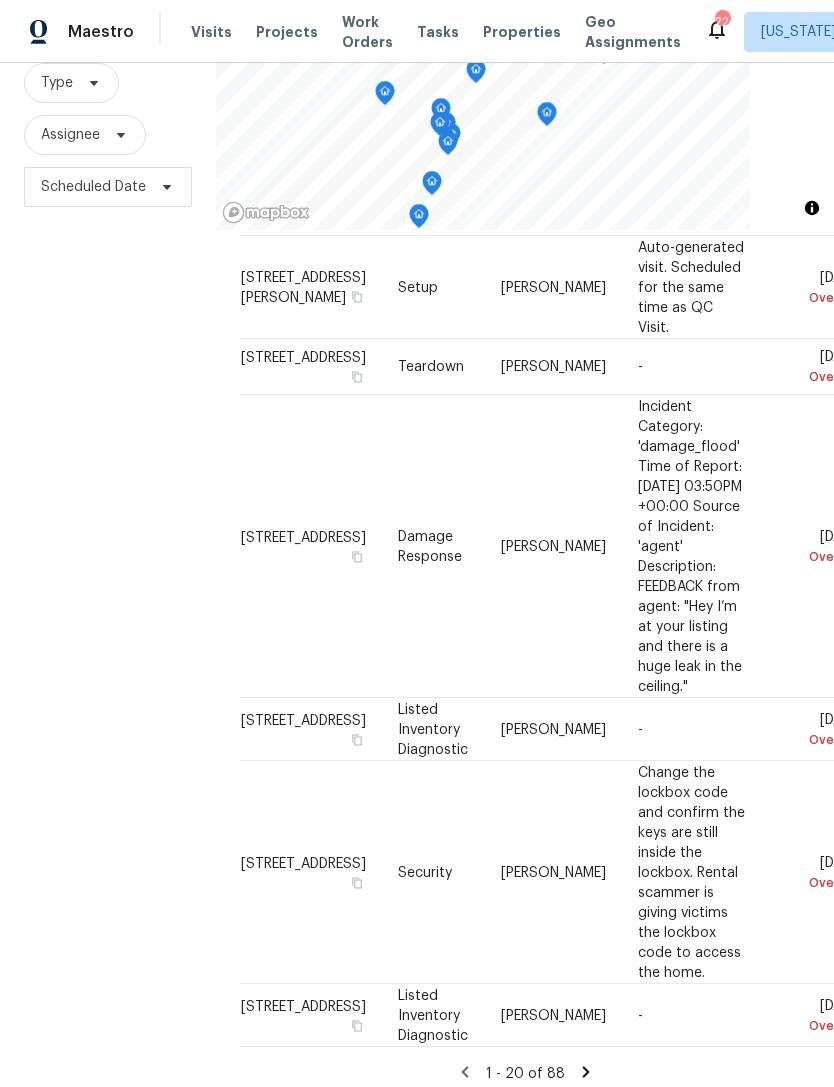 click 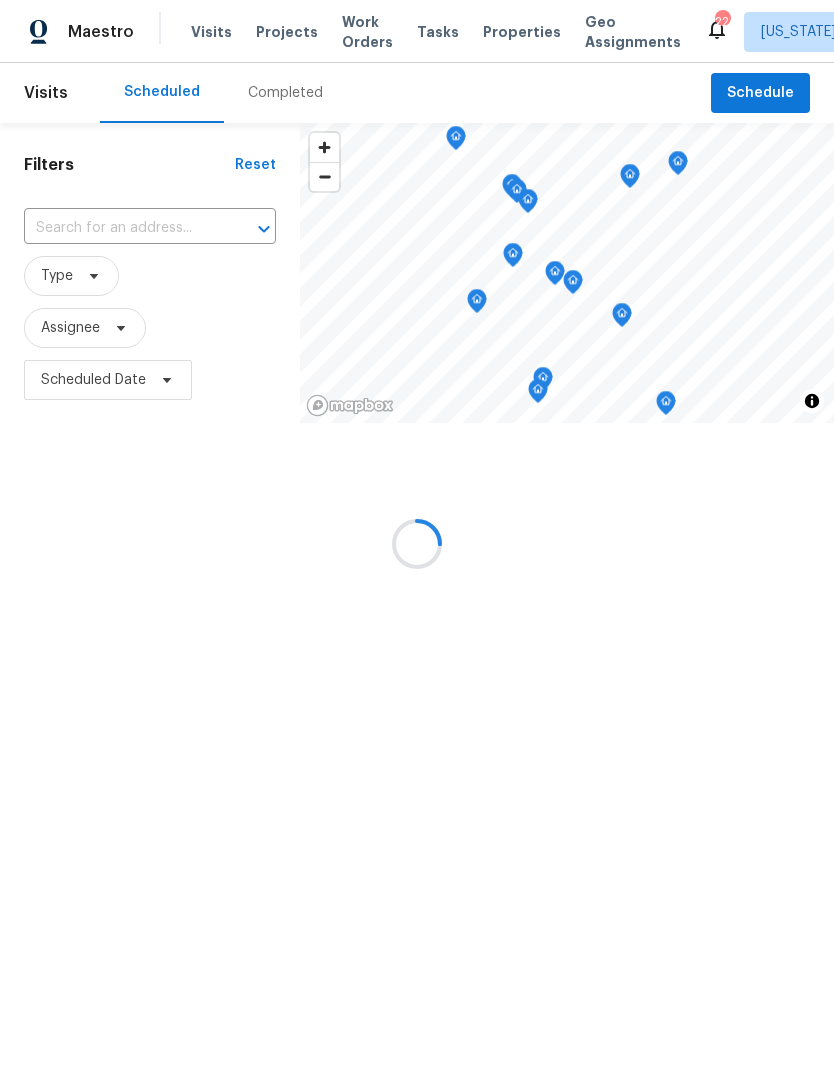 scroll, scrollTop: 0, scrollLeft: 0, axis: both 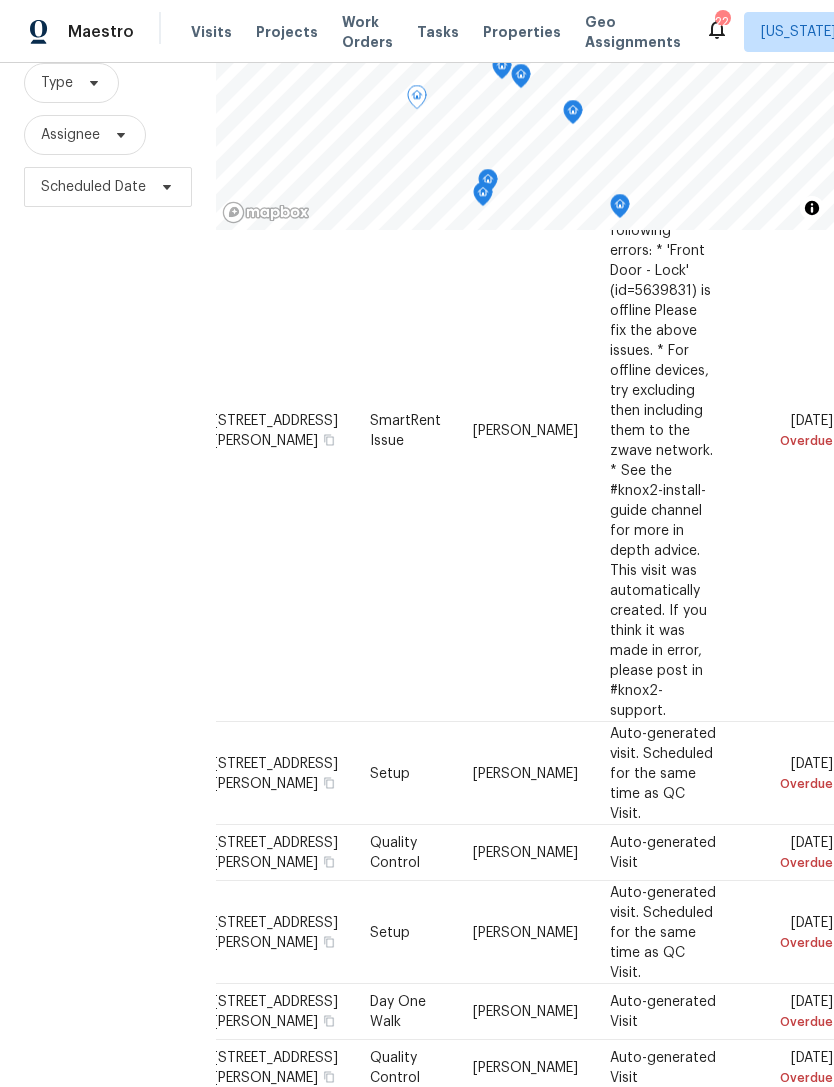 click 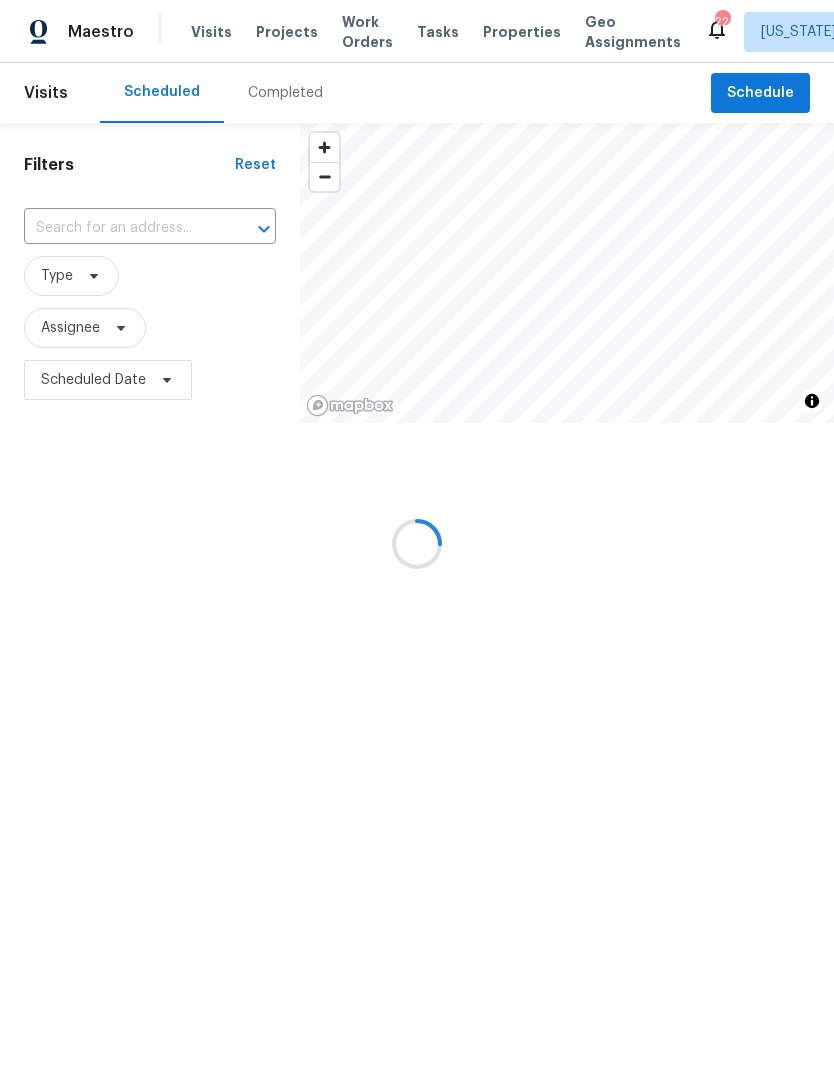 scroll, scrollTop: 0, scrollLeft: 0, axis: both 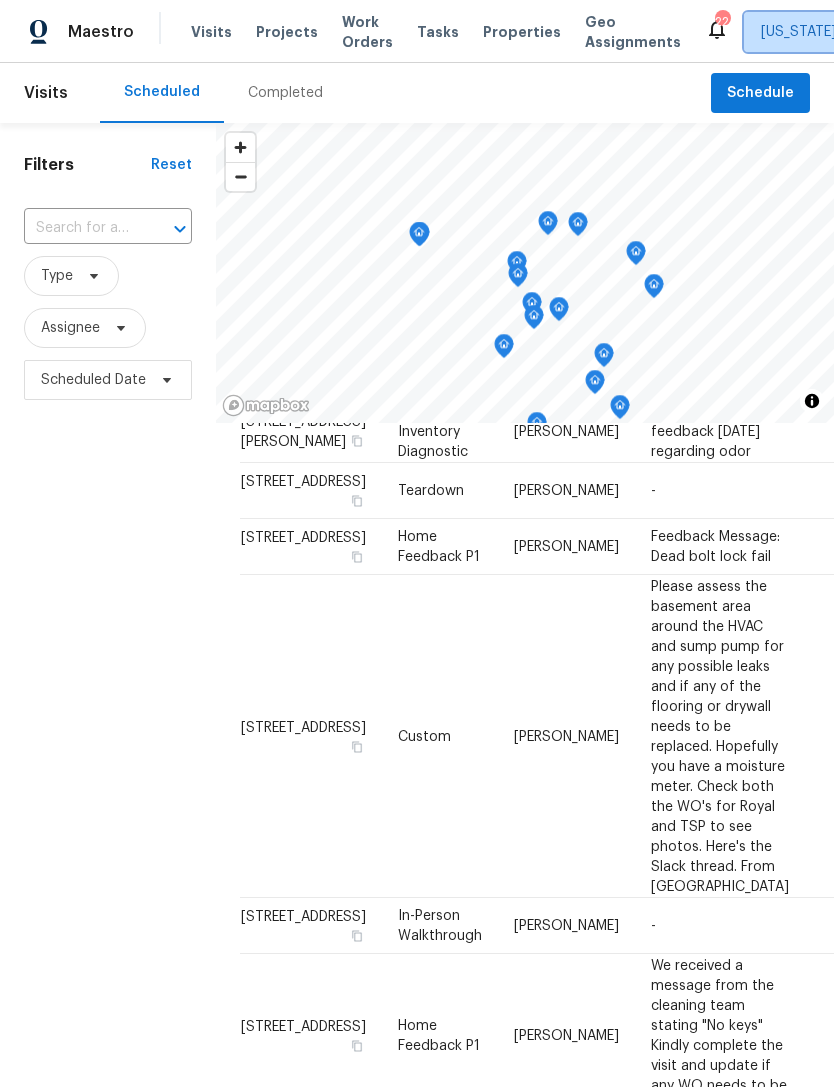 click on "[US_STATE], [GEOGRAPHIC_DATA]" at bounding box center [871, 32] 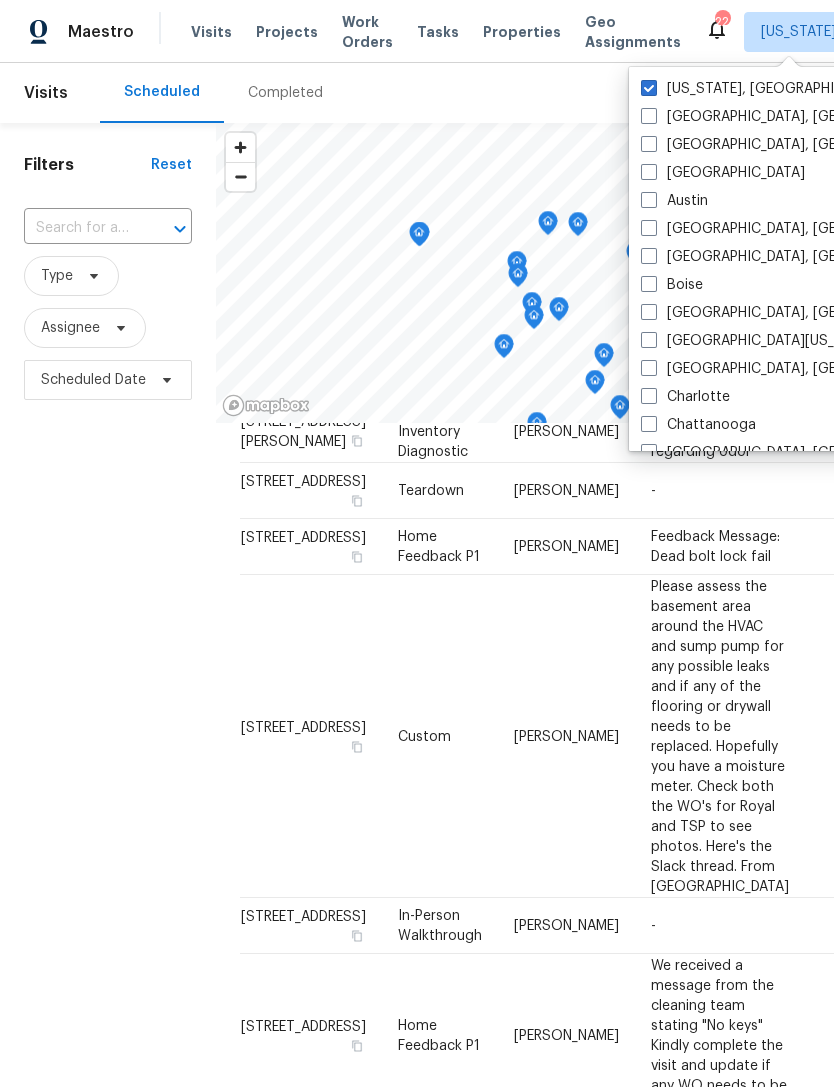 click at bounding box center (649, 368) 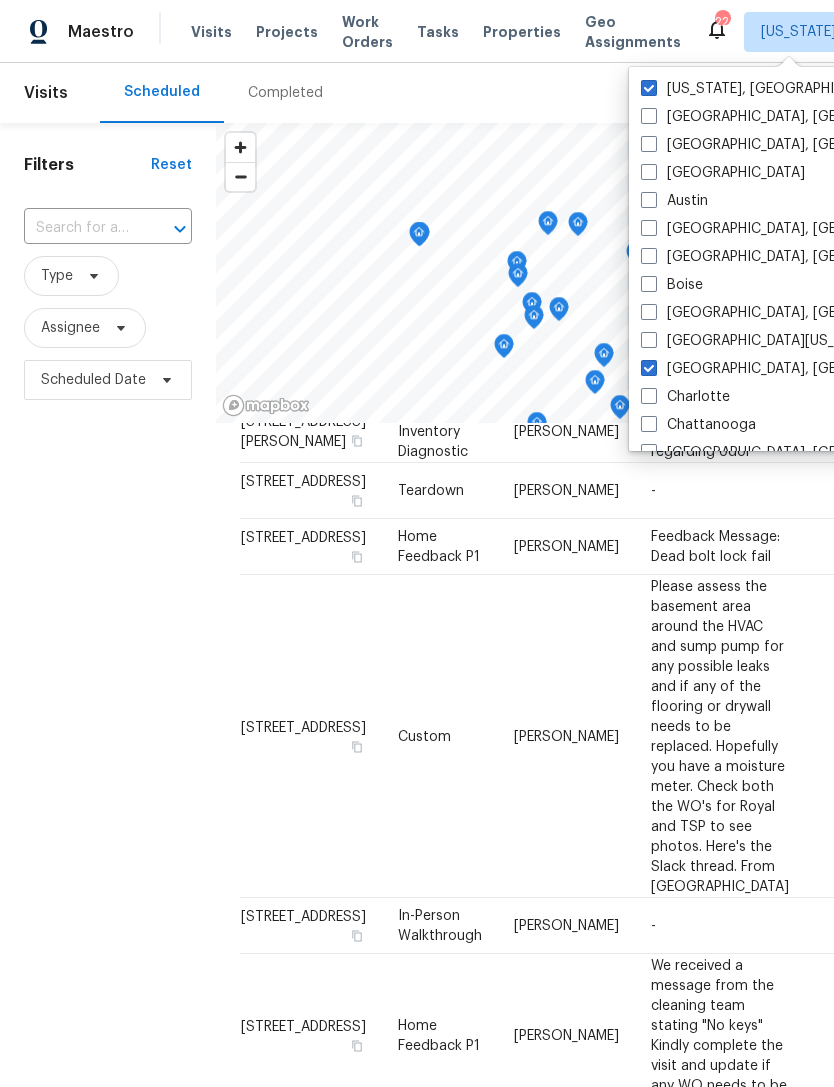 checkbox on "true" 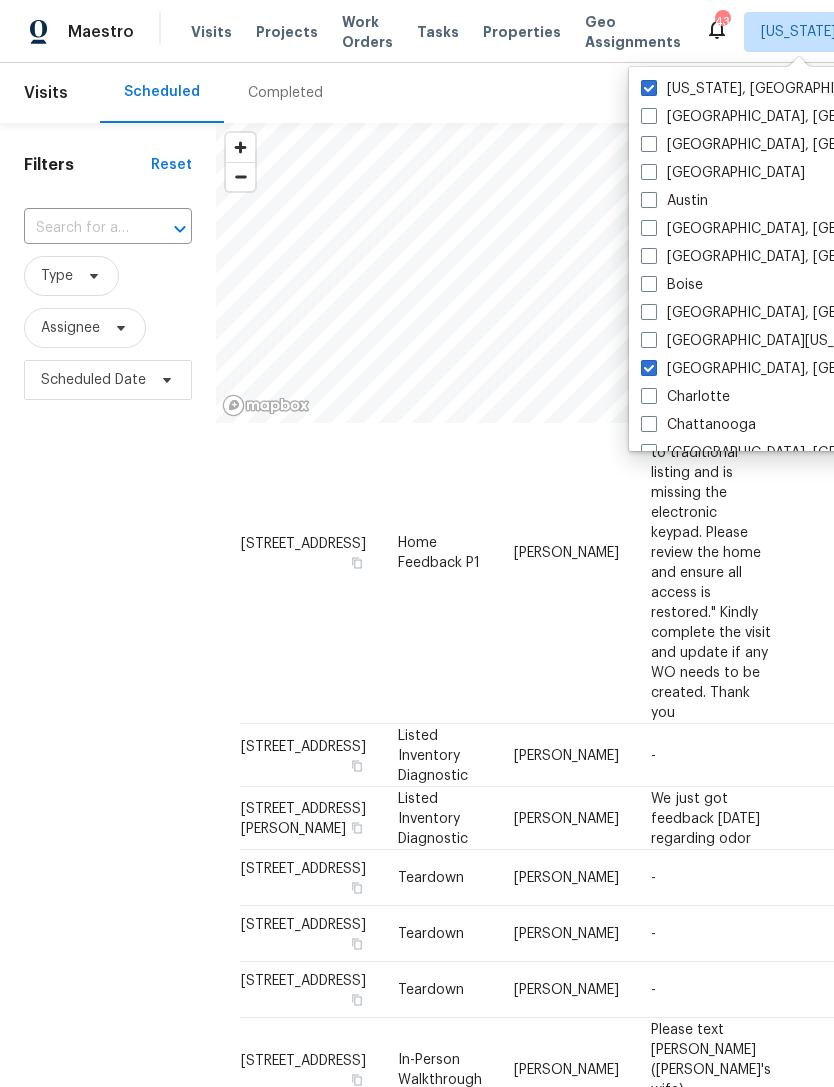 scroll, scrollTop: 1424, scrollLeft: 0, axis: vertical 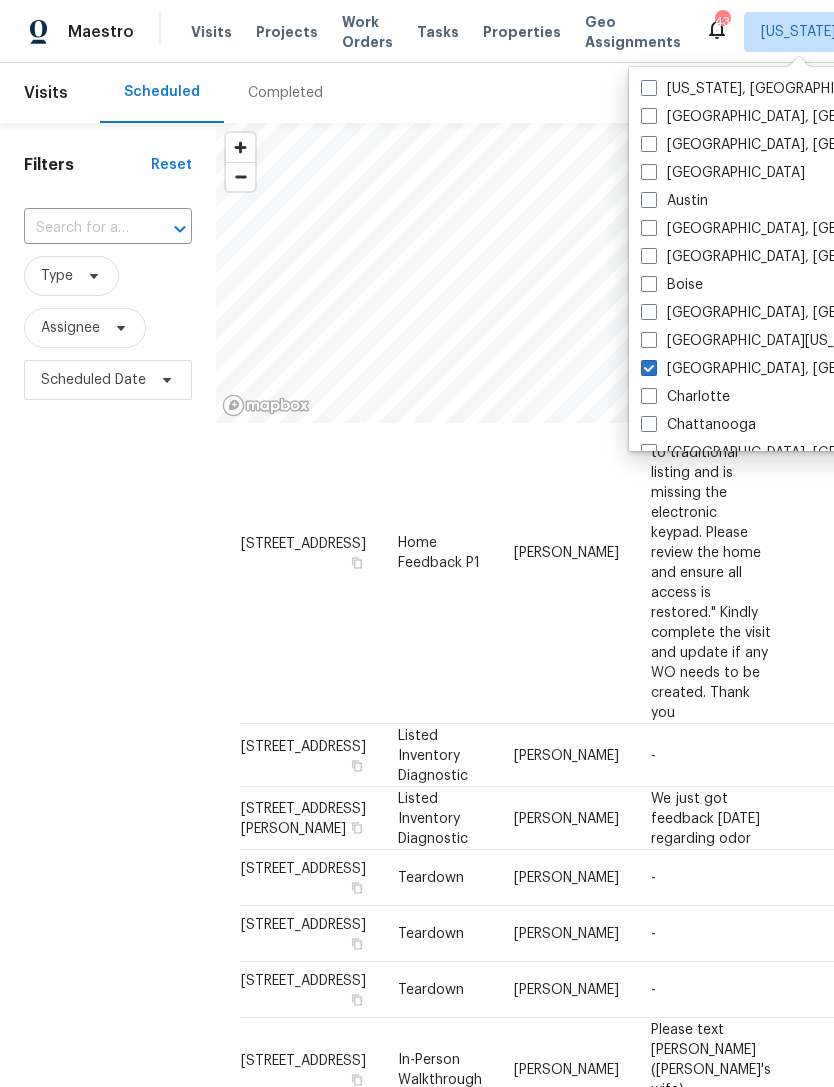 checkbox on "false" 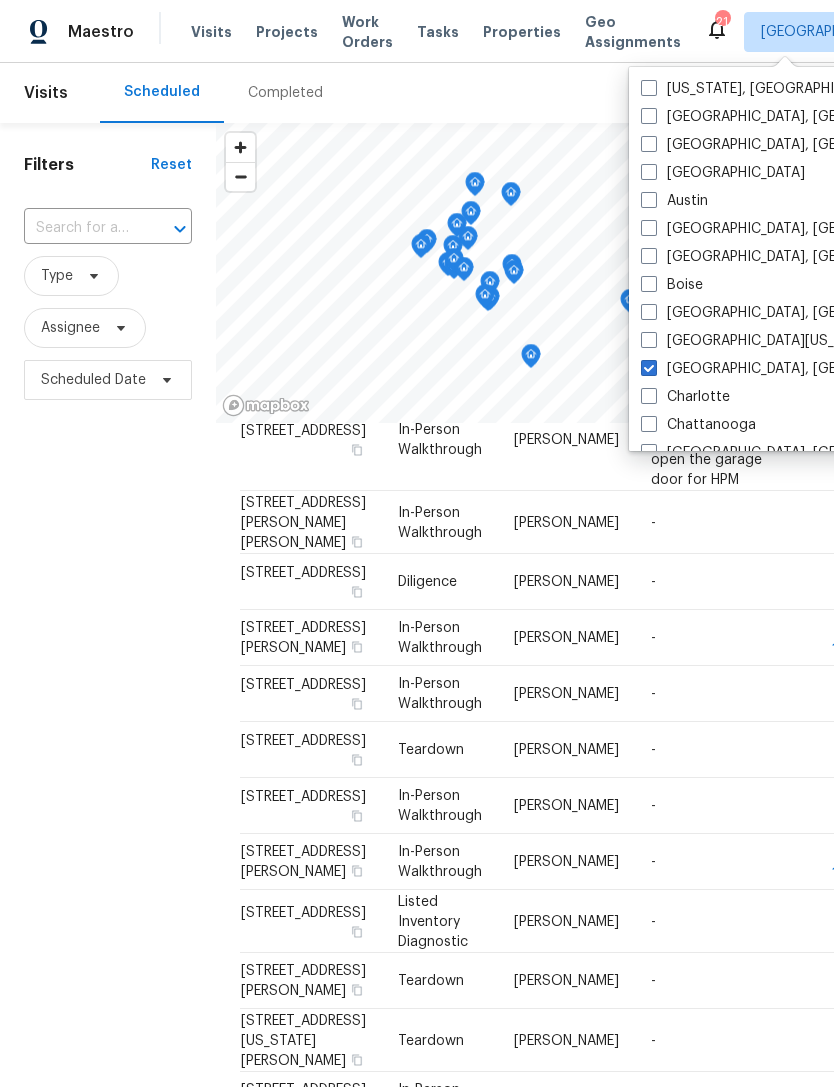 click on "Properties" at bounding box center (522, 32) 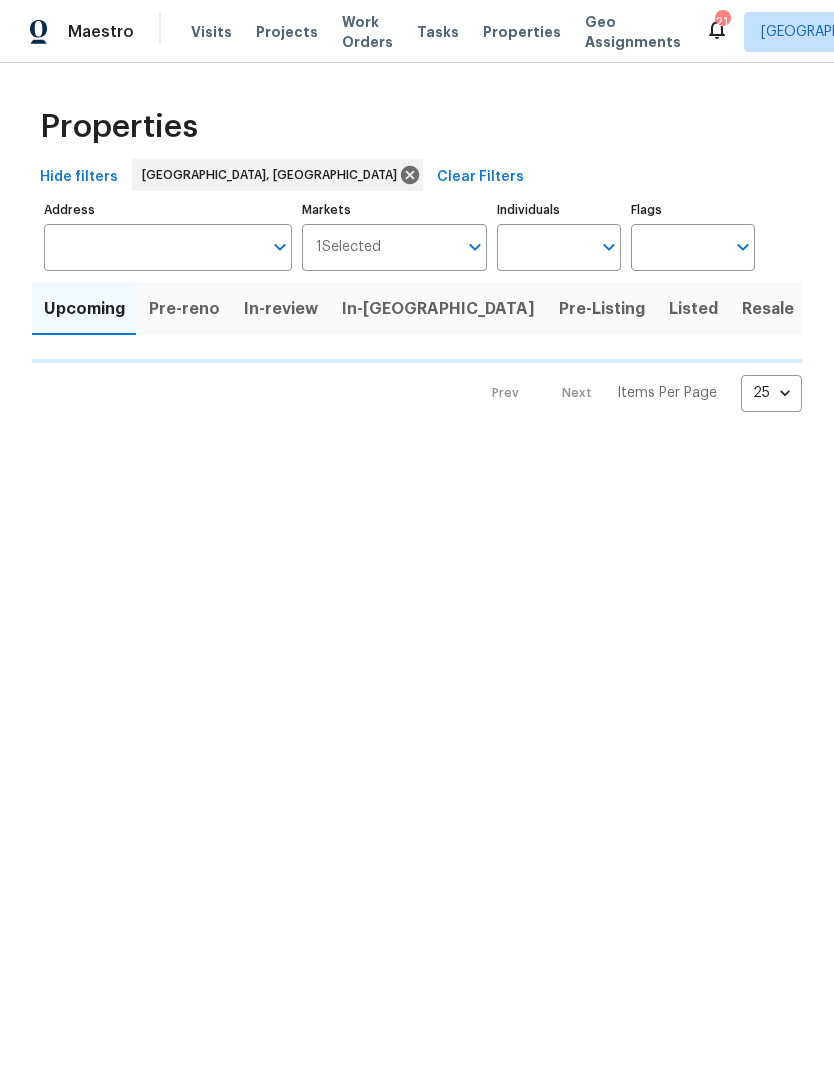 click on "Visits" at bounding box center (211, 32) 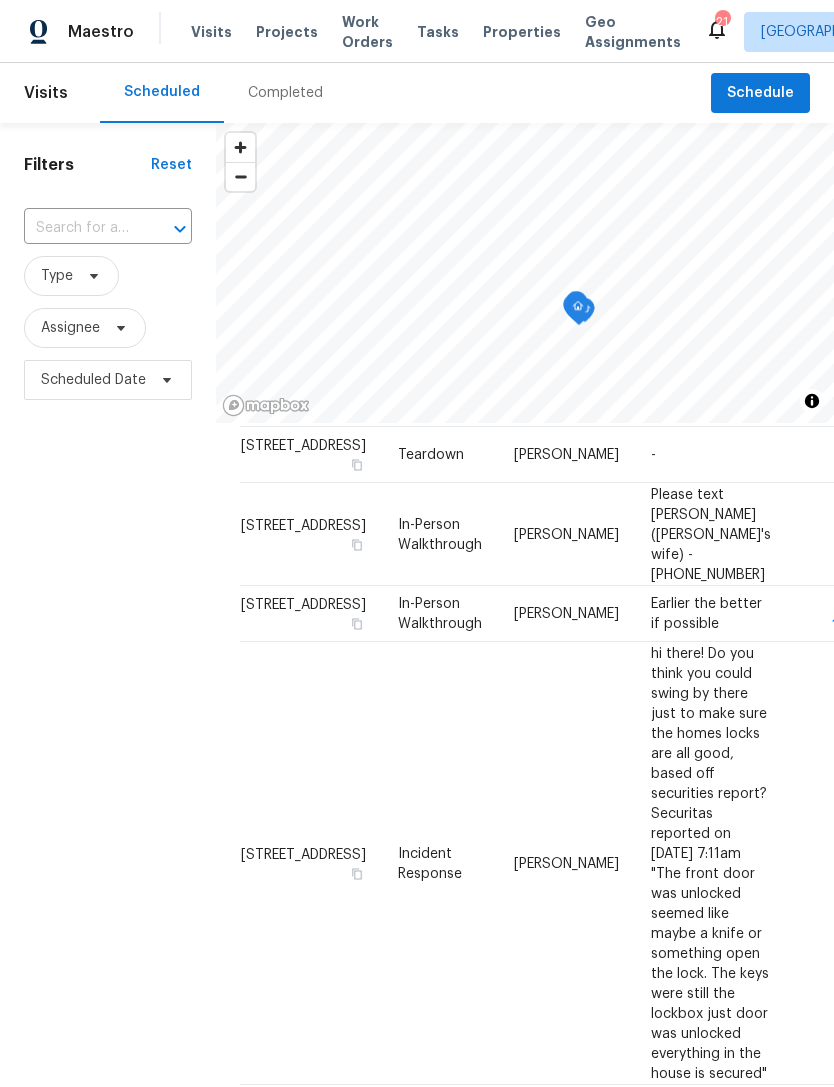scroll, scrollTop: 193, scrollLeft: 0, axis: vertical 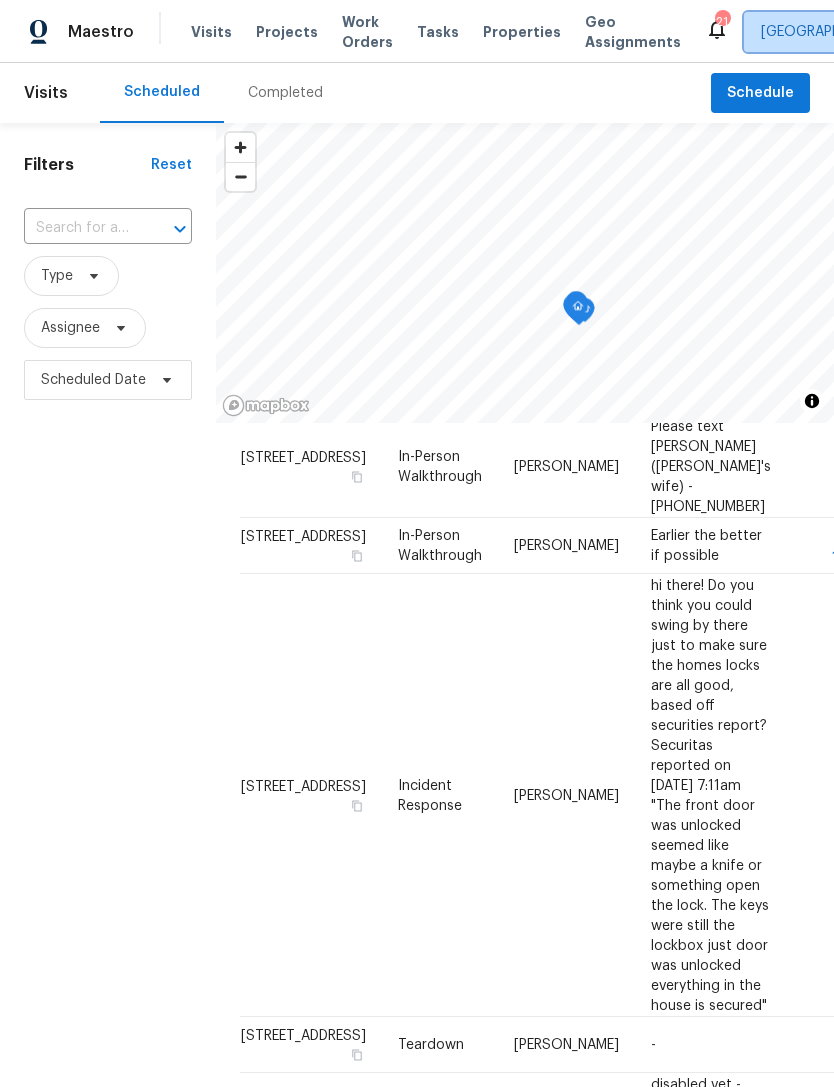 click on "Charleston, SC" at bounding box center [903, 32] 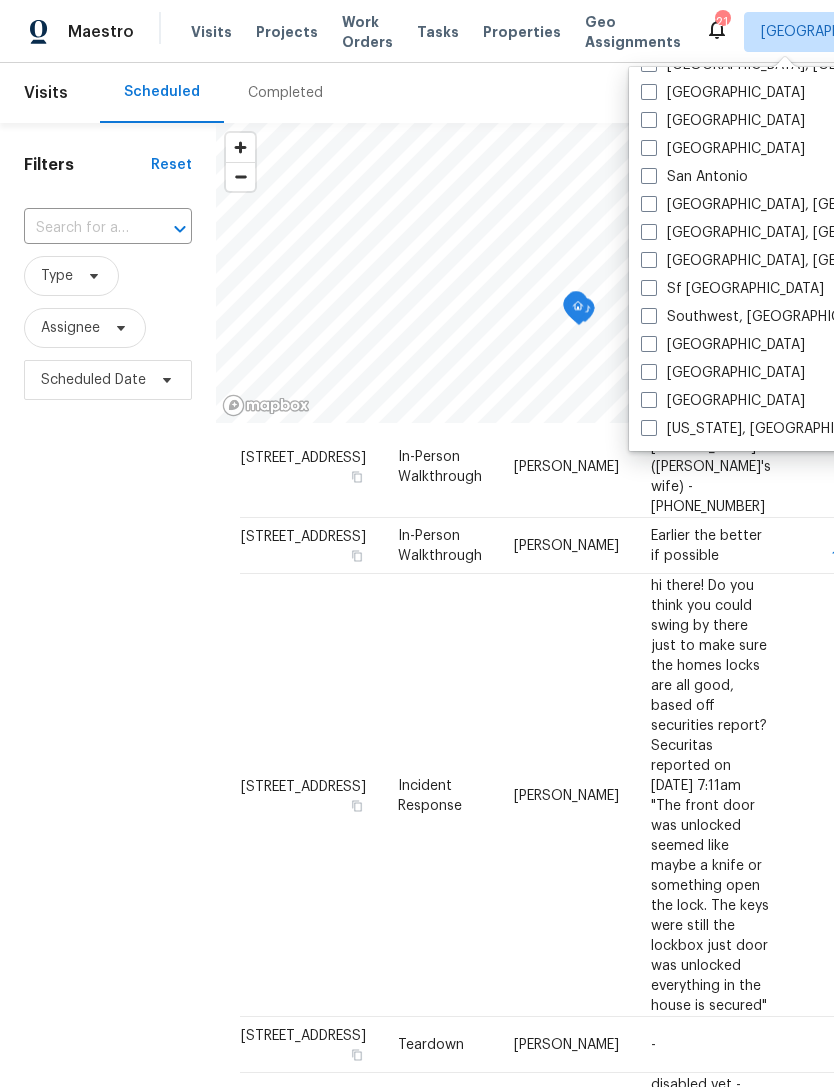 scroll, scrollTop: 1340, scrollLeft: 0, axis: vertical 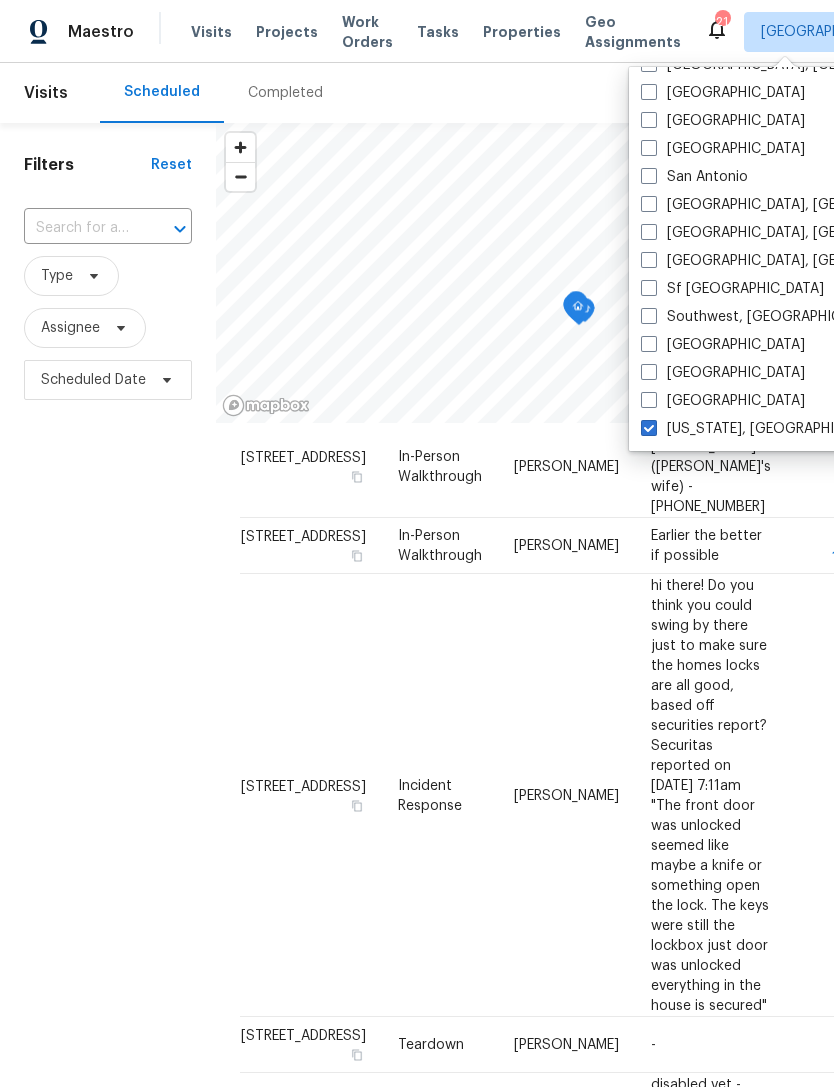 checkbox on "true" 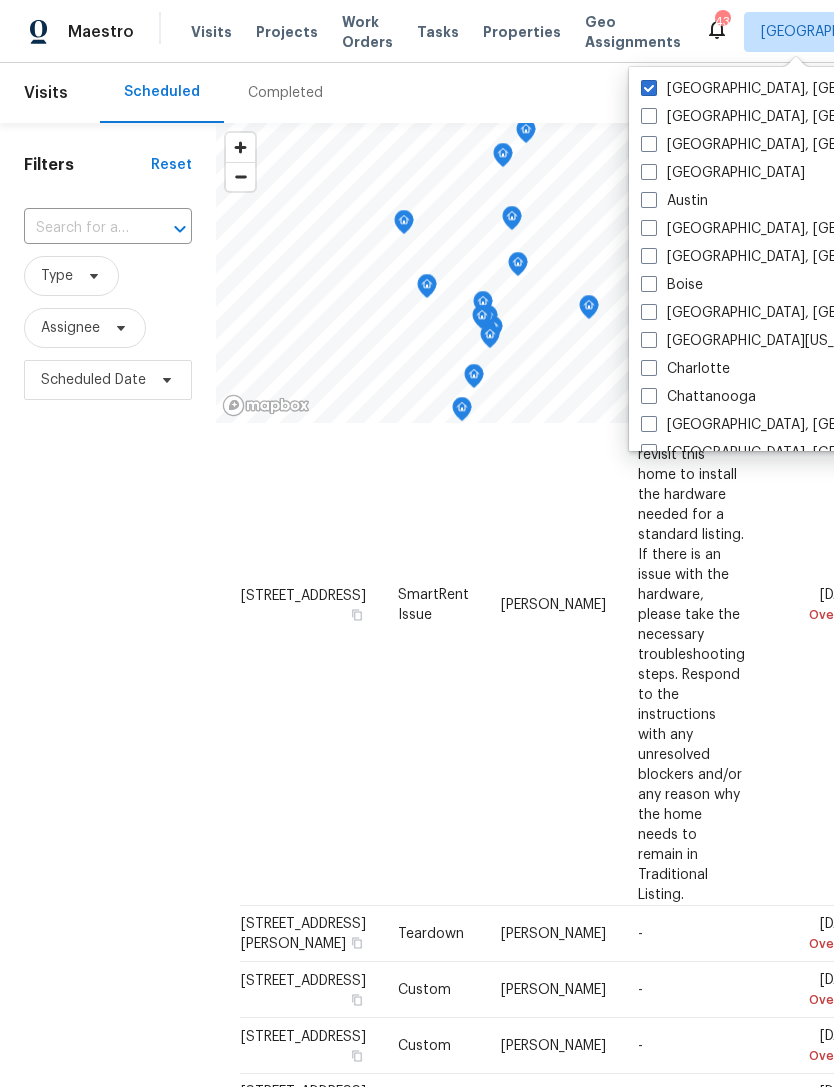 scroll, scrollTop: 0, scrollLeft: 0, axis: both 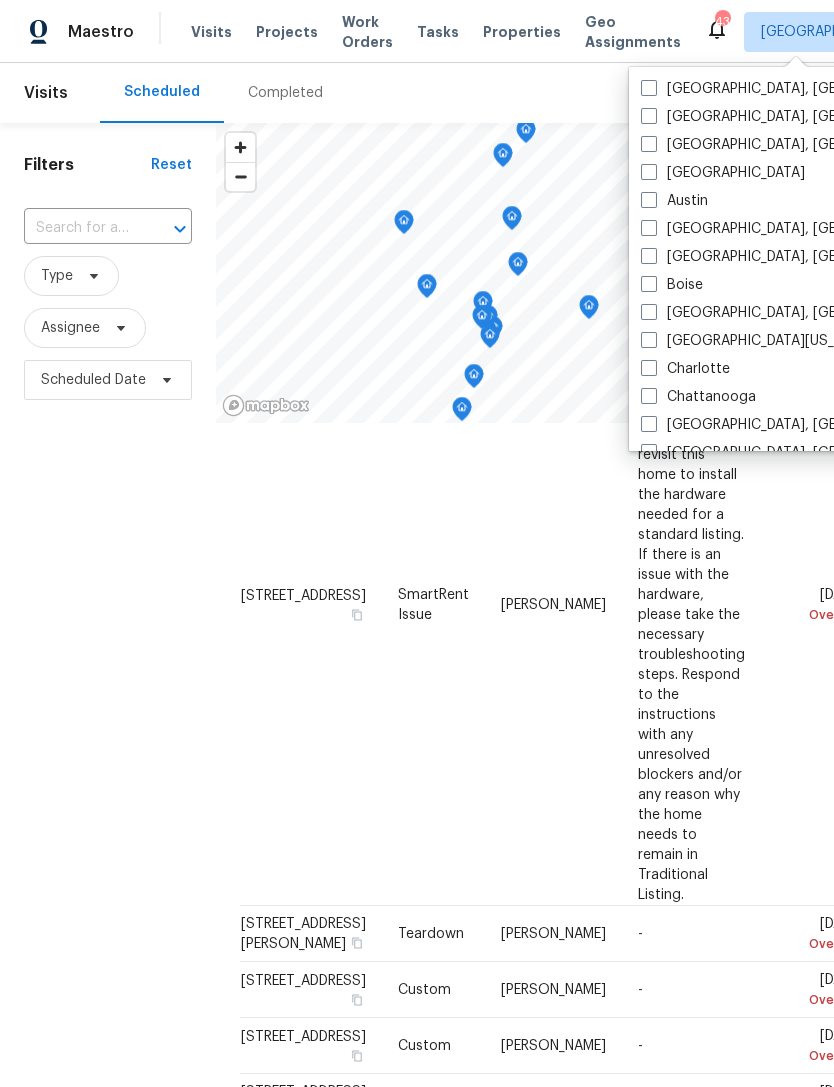checkbox on "false" 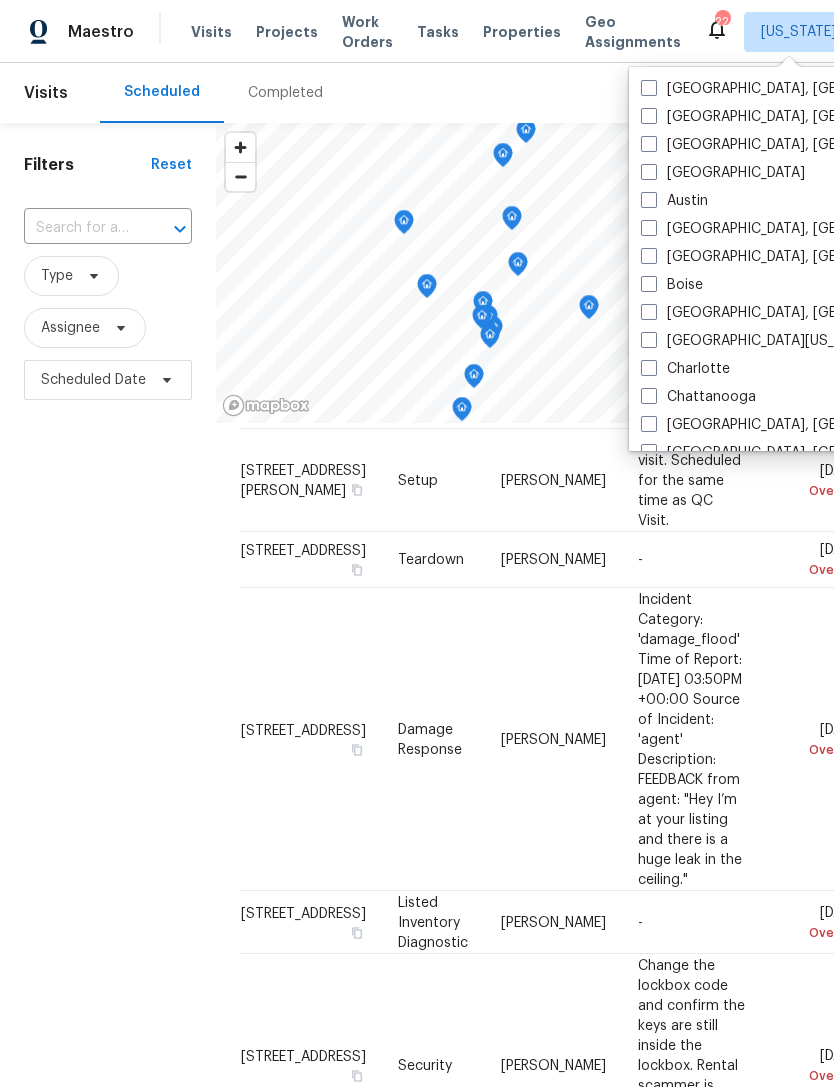 scroll, scrollTop: 2484, scrollLeft: 0, axis: vertical 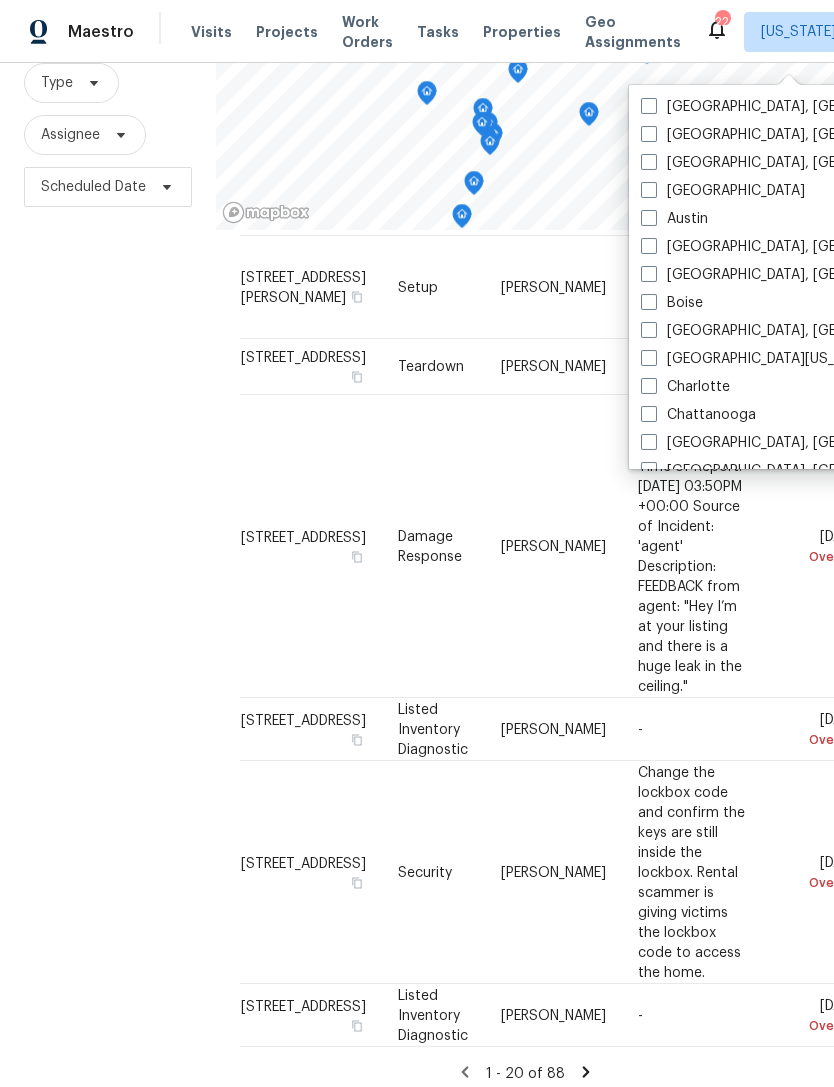 click 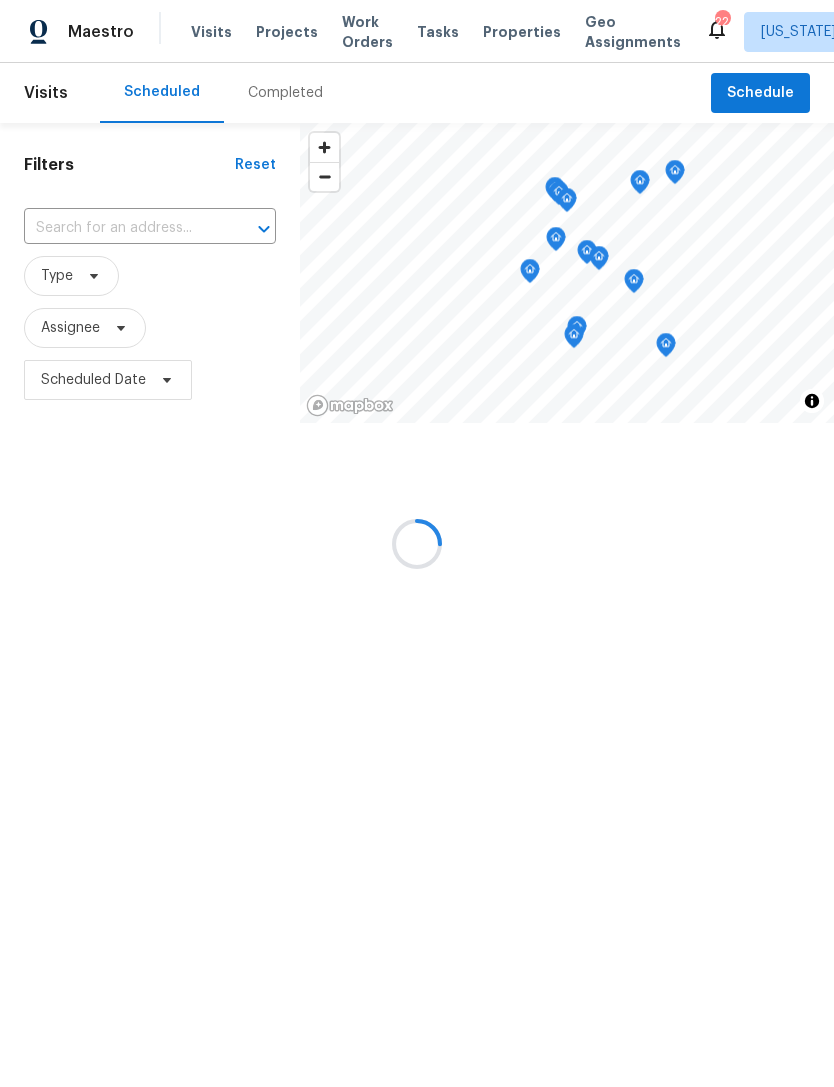 scroll, scrollTop: 0, scrollLeft: 0, axis: both 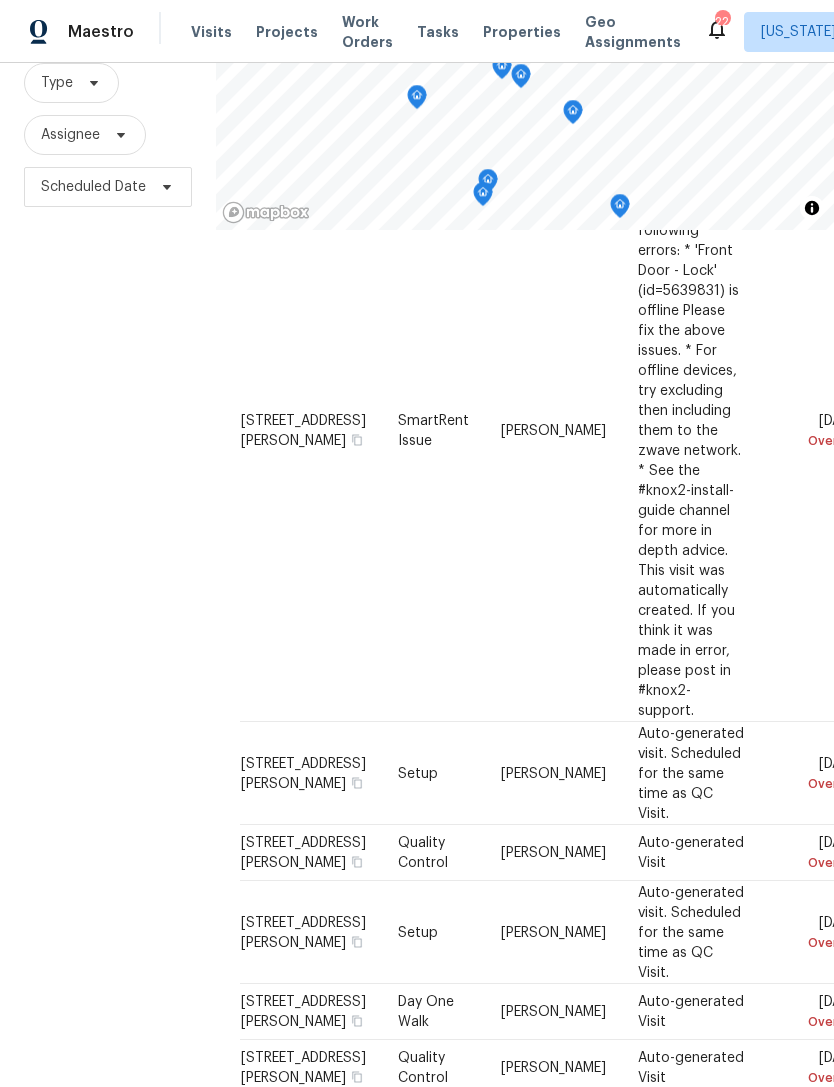 click 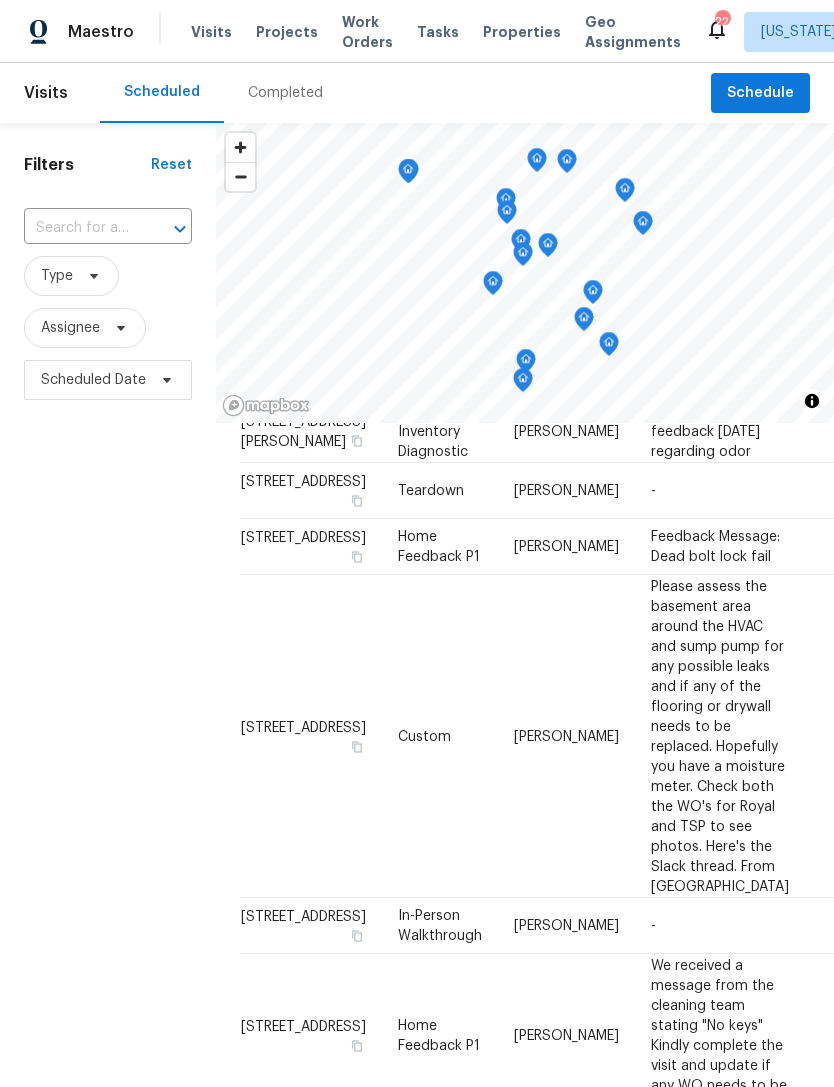 scroll, scrollTop: 1944, scrollLeft: 0, axis: vertical 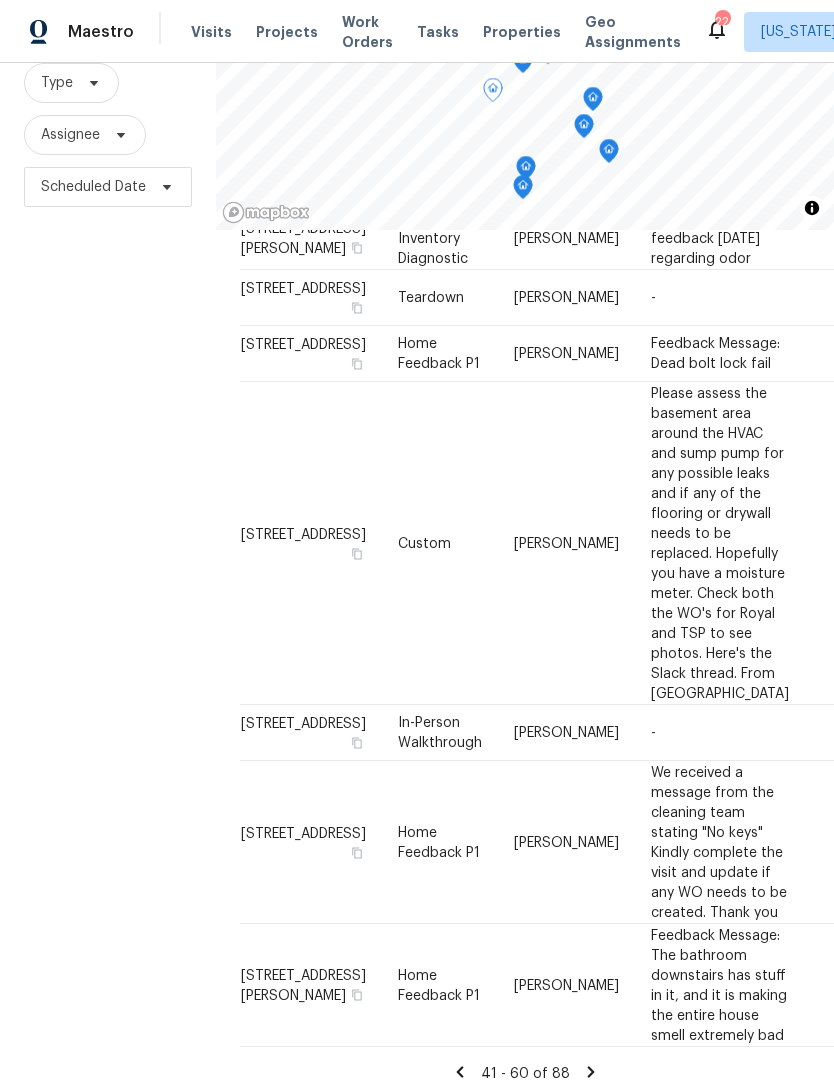 click 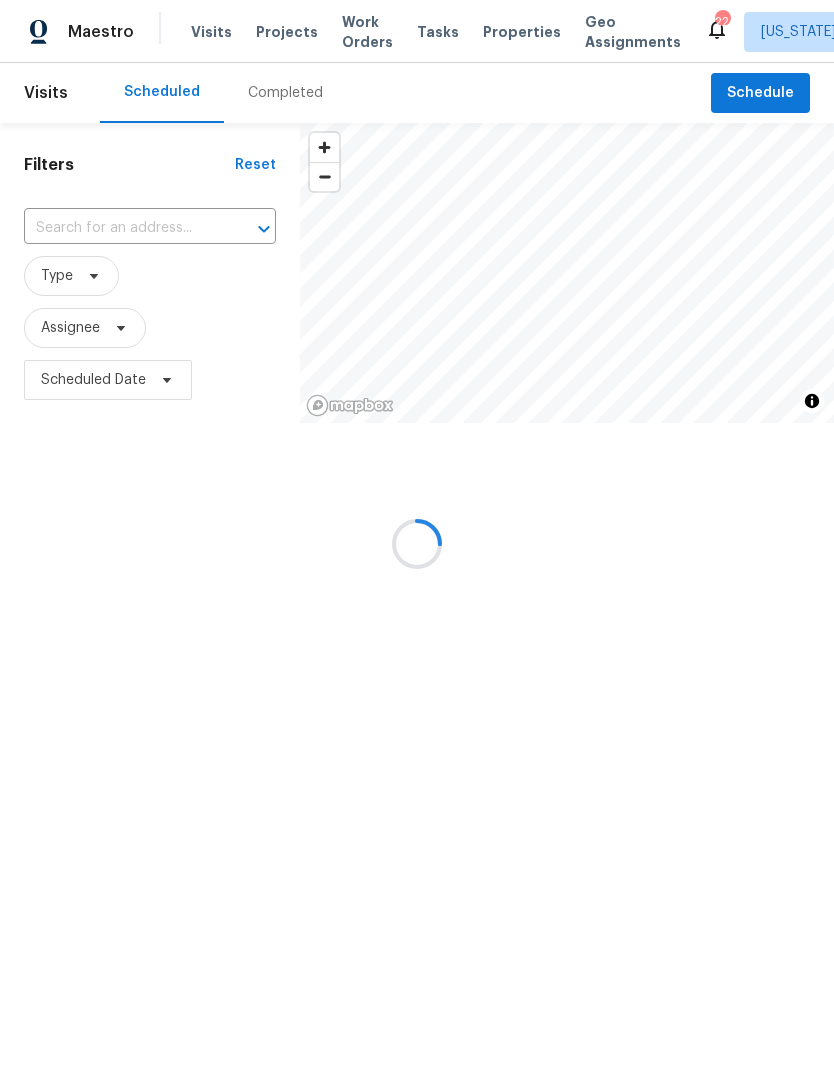 scroll, scrollTop: 0, scrollLeft: 0, axis: both 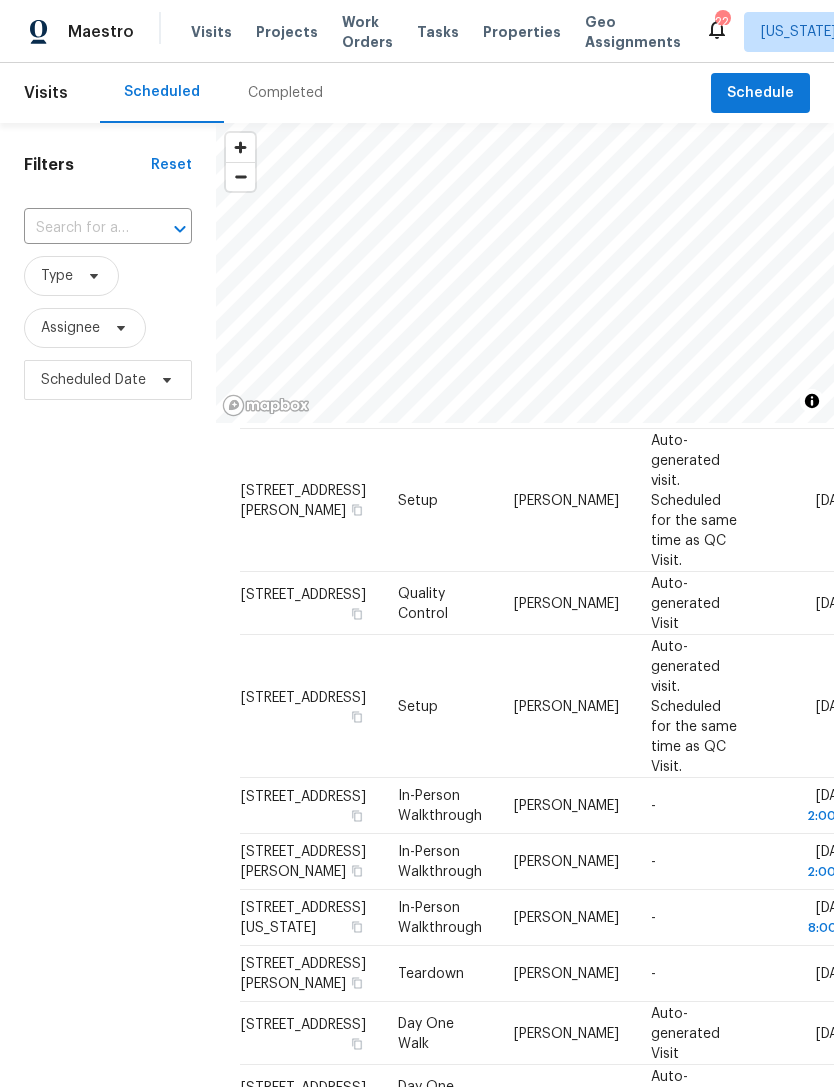 click on "Properties" at bounding box center (522, 32) 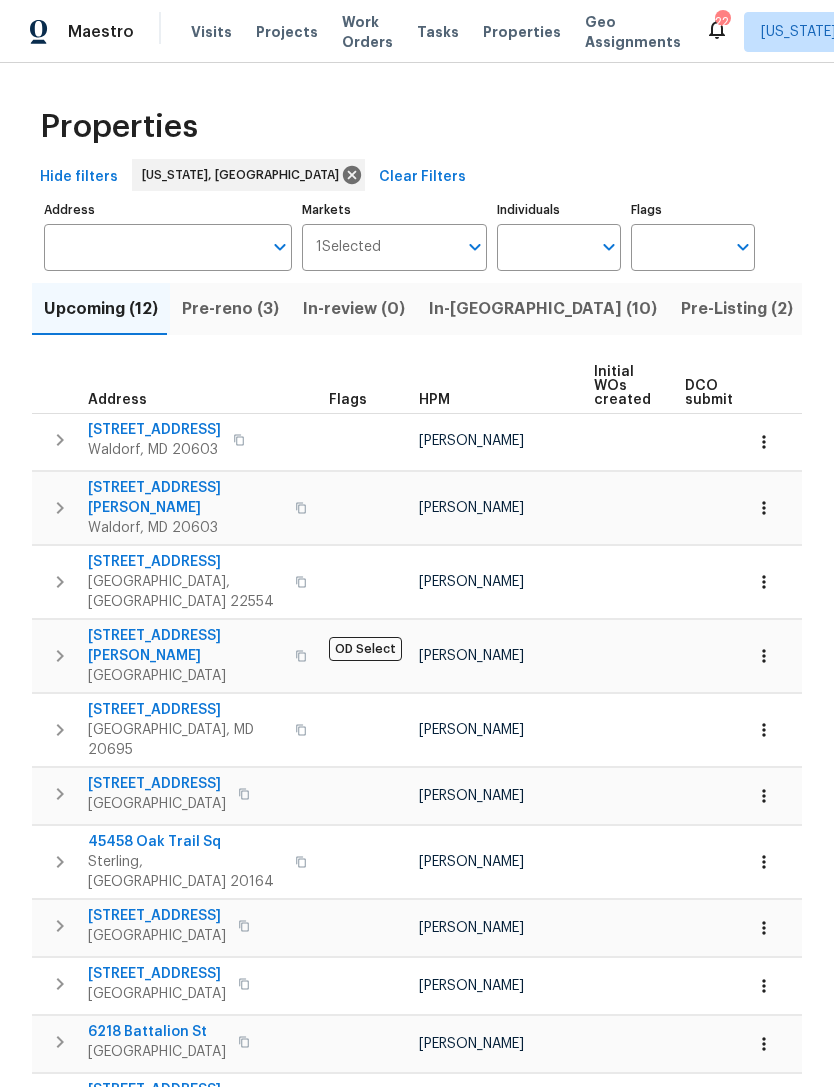 click on "Pre-reno (3)" at bounding box center (230, 309) 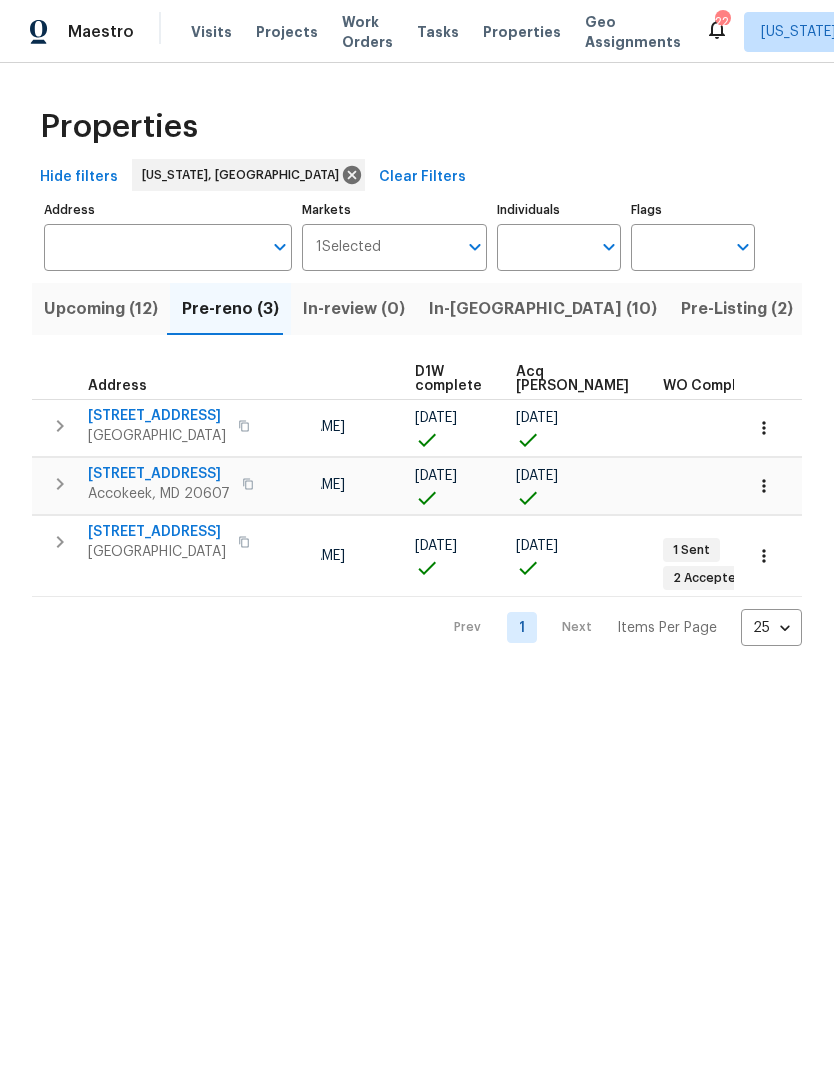 scroll, scrollTop: 0, scrollLeft: 257, axis: horizontal 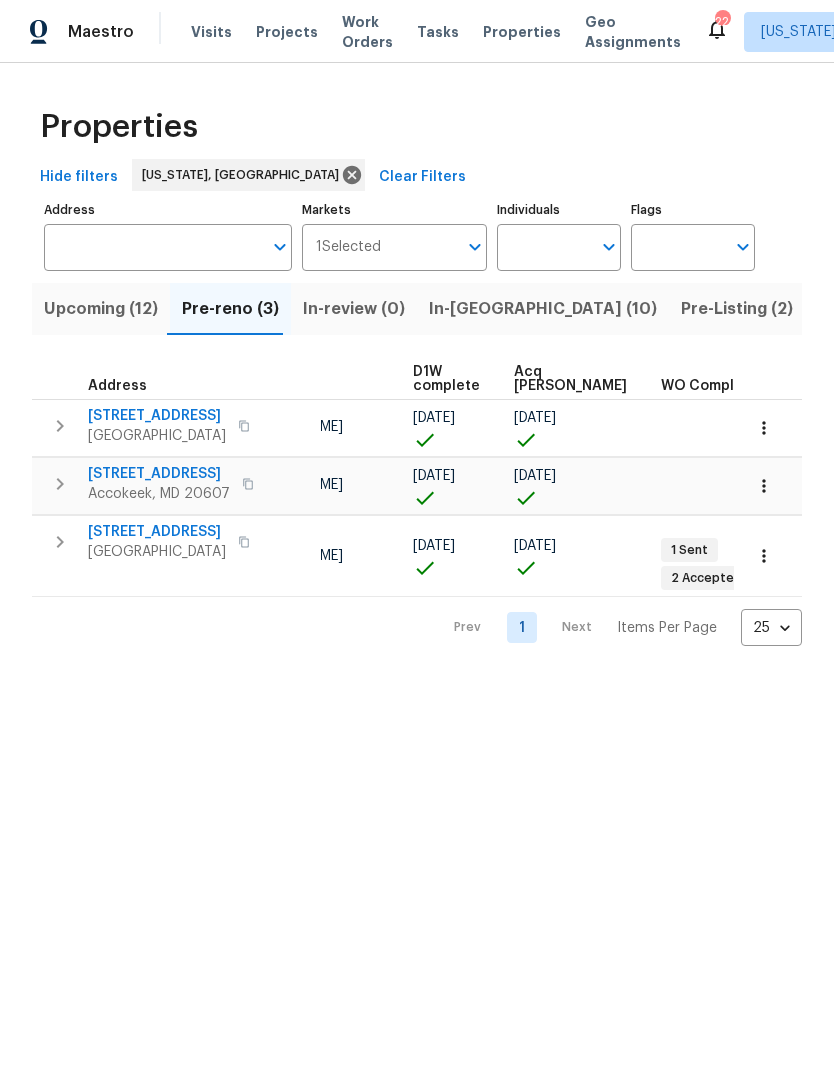 click on "In-[GEOGRAPHIC_DATA] (10)" at bounding box center [543, 309] 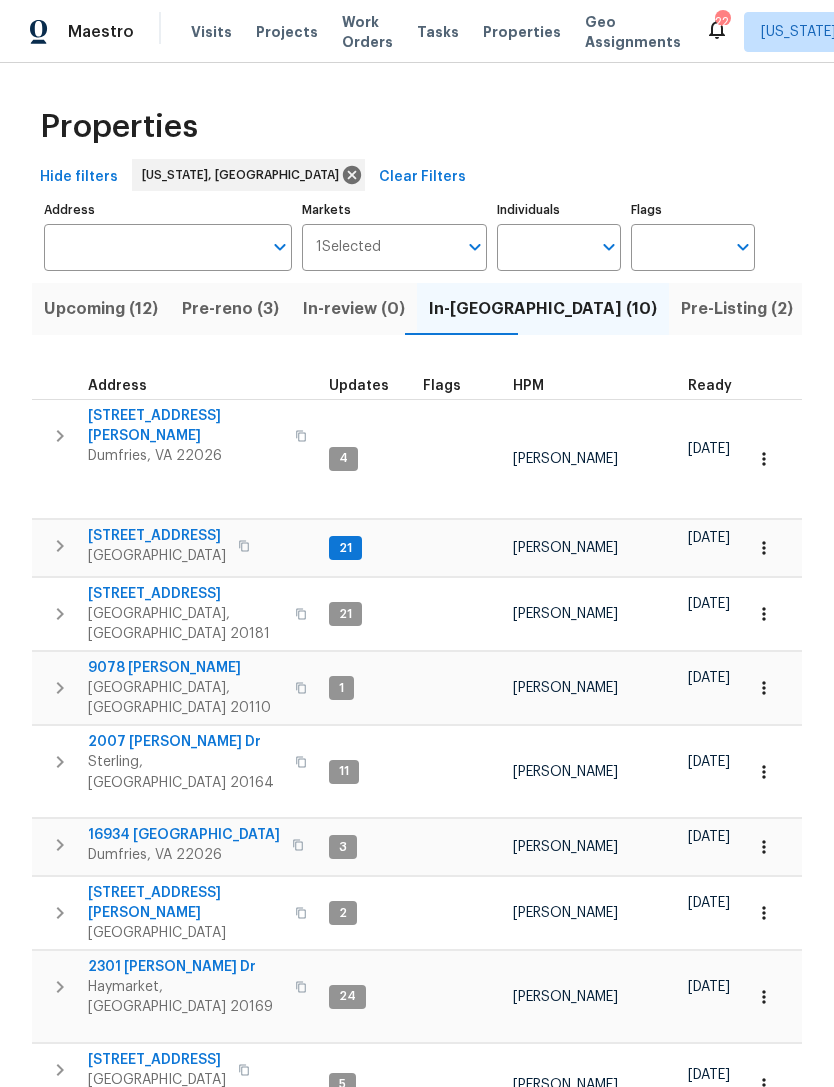 scroll, scrollTop: 31, scrollLeft: 0, axis: vertical 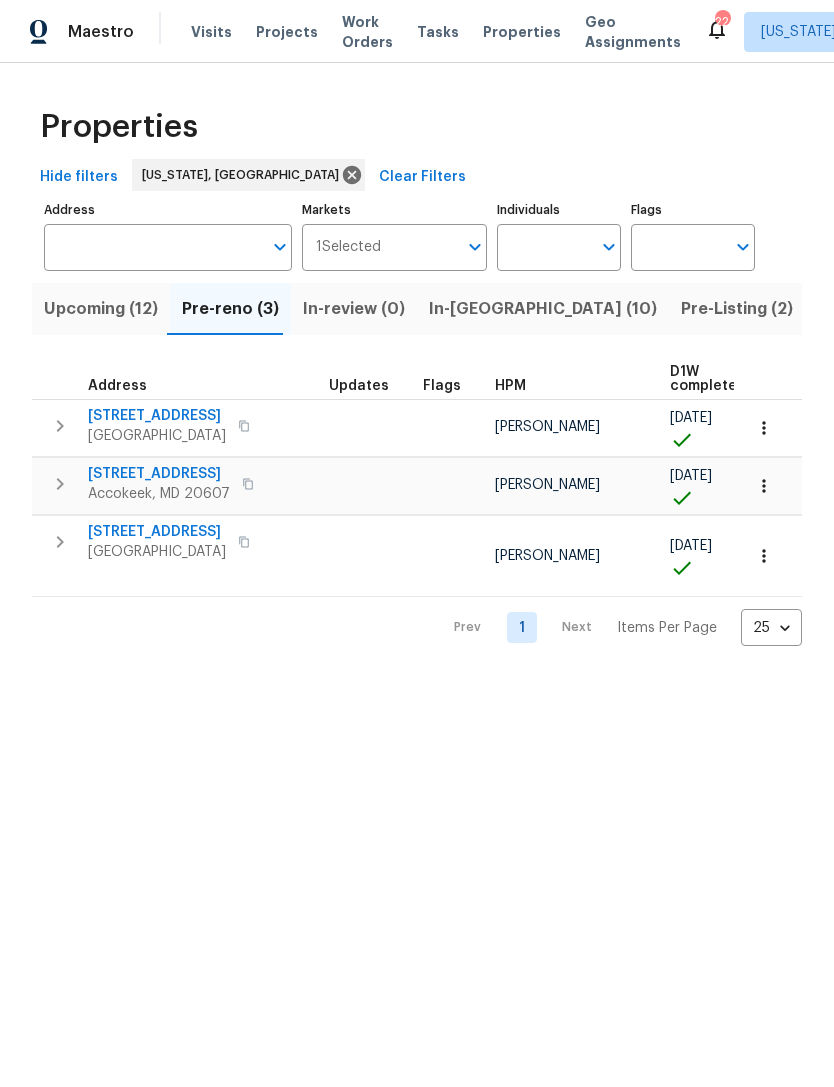 click on "Upcoming (12)" at bounding box center [101, 309] 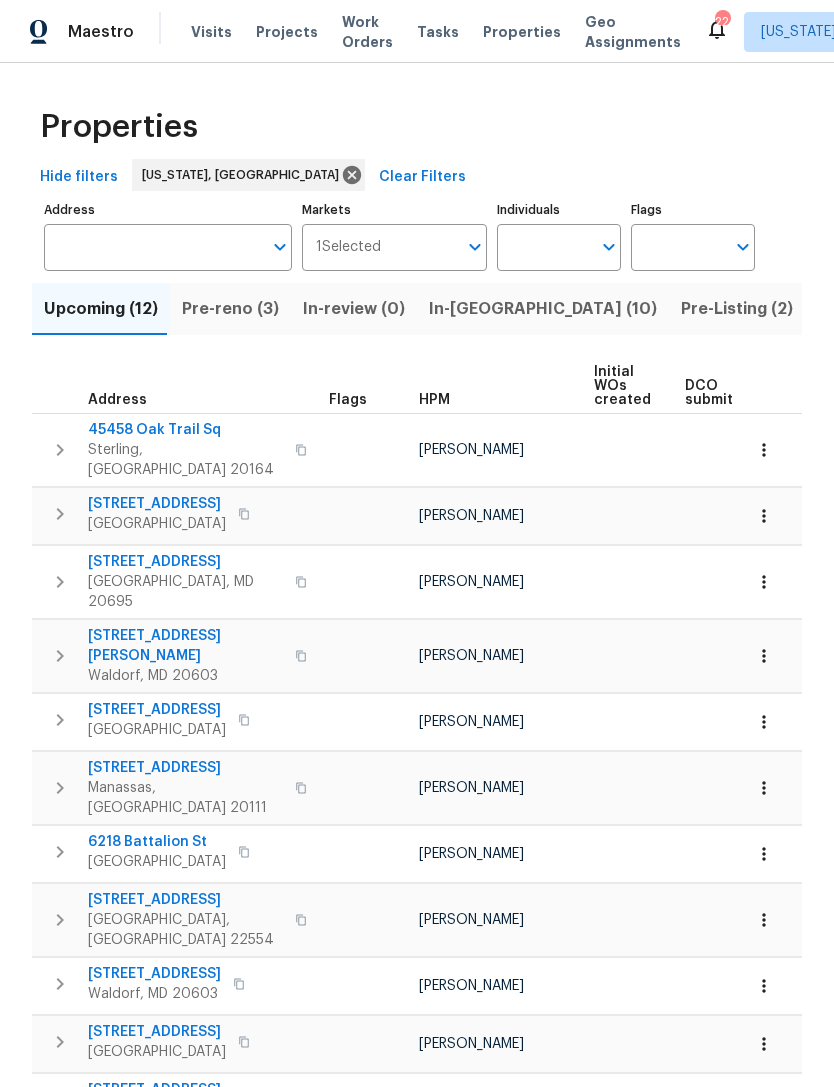 scroll, scrollTop: 0, scrollLeft: 0, axis: both 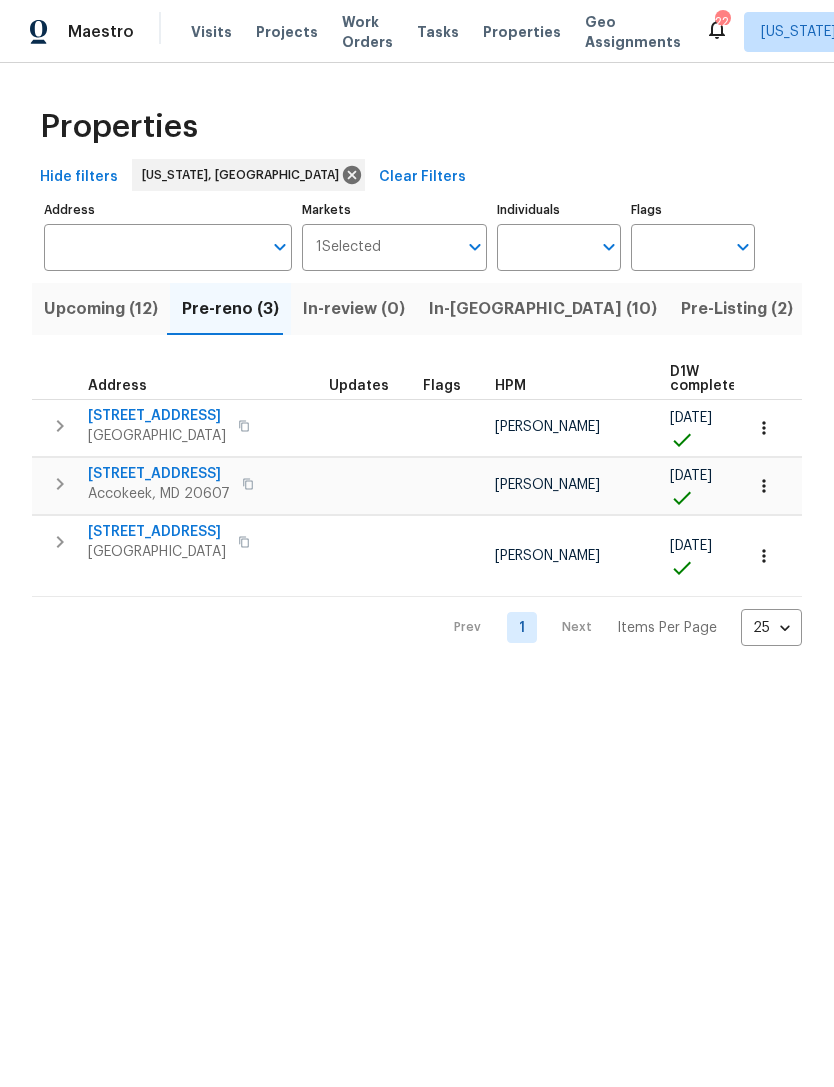 click on "Upcoming (12)" at bounding box center (101, 309) 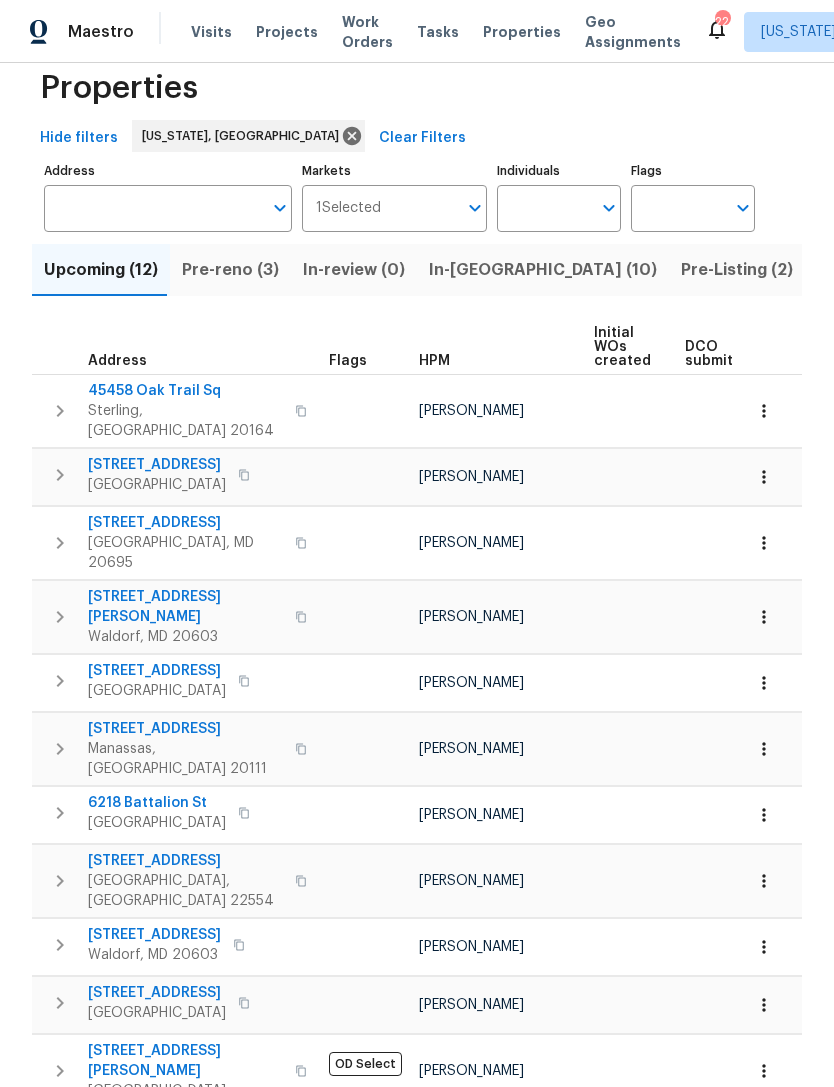 scroll, scrollTop: 39, scrollLeft: 0, axis: vertical 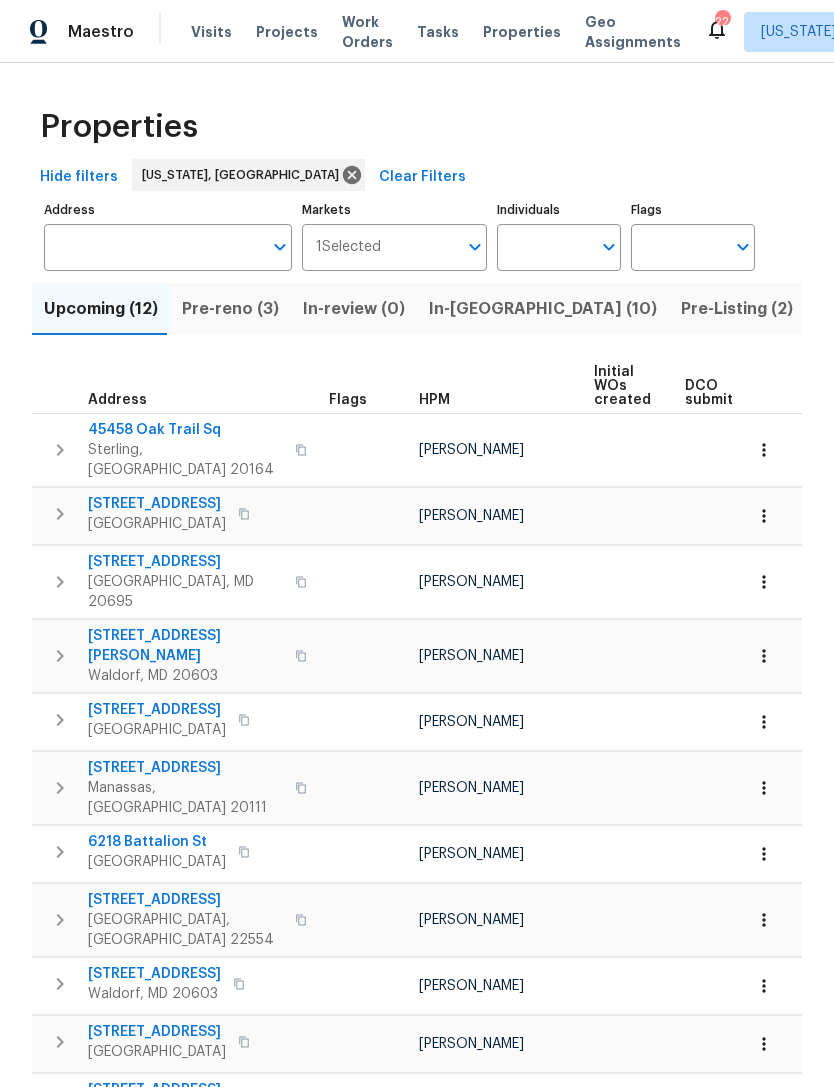 click on "Pre-reno (3)" at bounding box center (230, 309) 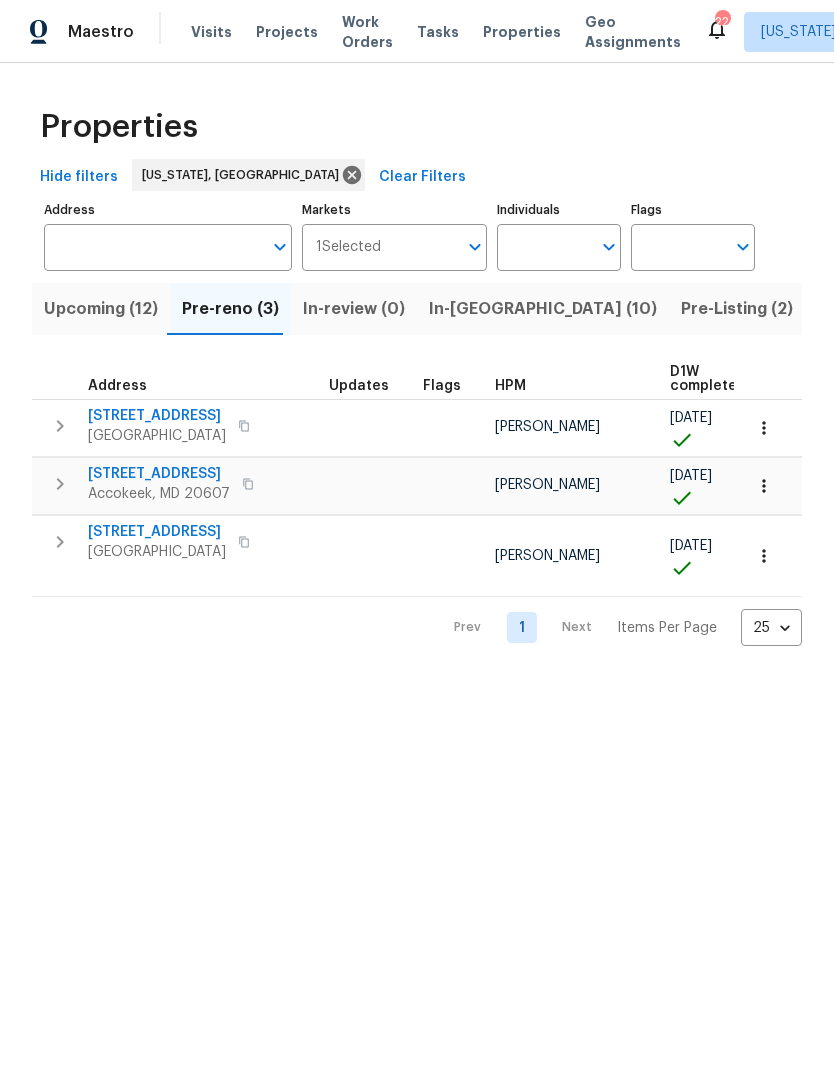 scroll, scrollTop: 0, scrollLeft: 0, axis: both 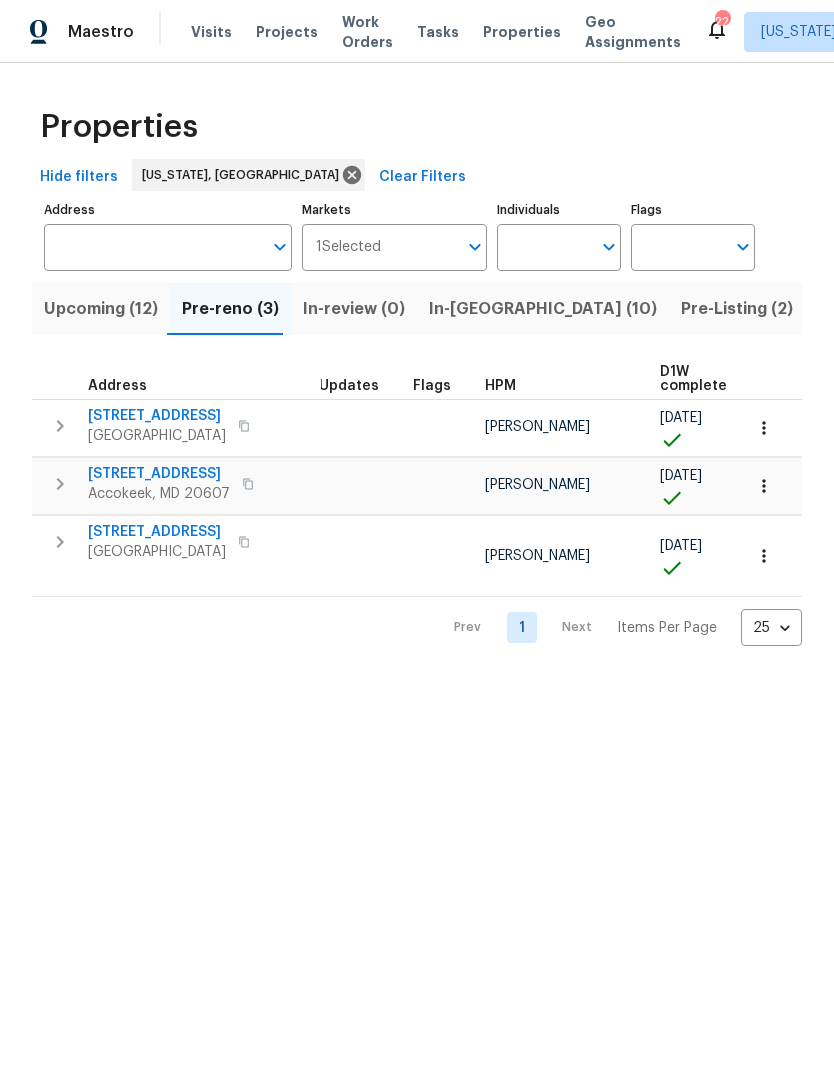 click on "Maestro Visits Projects Work Orders Tasks Properties Geo Assignments 22 Washington, DC Raymond Roberts Properties Hide filters Washington, DC Clear Filters Address Address Markets 1  Selected Markets Individuals Individuals Flags Flags Upcoming (12) Pre-reno (3) In-review (0) In-reno (10) Pre-Listing (2) Listed (59) Resale (16) Done (350) Unknown (0) Address Updates Flags HPM D1W complete Acq COE WO Completion Line Items 2905 Chinkapin Oak Ln Woodbridge, VA 22191 Nelson Flores 07/15/25 07/14/25 Sent: 0 Unsent: 0 1101 Pine Ln Accokeek, MD 20607 Nelson Flores 07/01/25 06/30/25 Sent: 0 Unsent: 0 1715 Calais Ct Oxon Hill, MD 20745 Nelson Flores 07/15/25 07/08/25 1 Sent 2 Accepted Sent: 11 Unsent: 0 Prev 1 Next Items Per Page 25 25 ​" at bounding box center [417, 339] 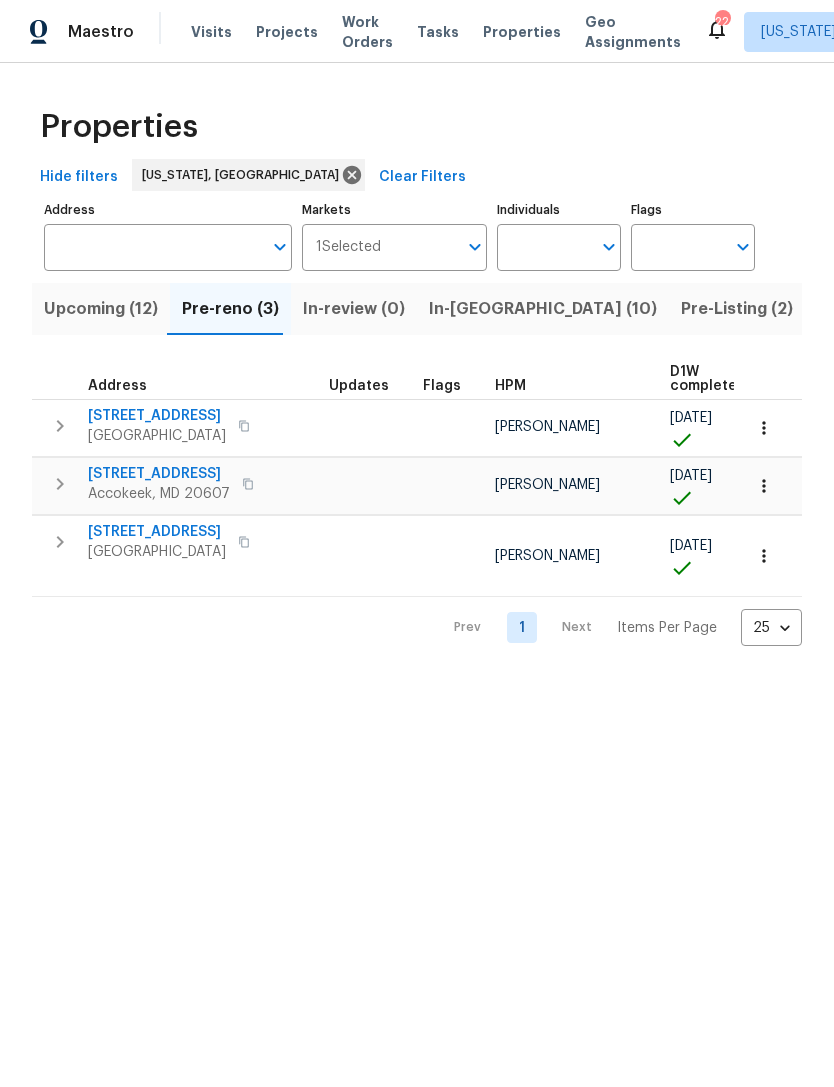scroll, scrollTop: 0, scrollLeft: 0, axis: both 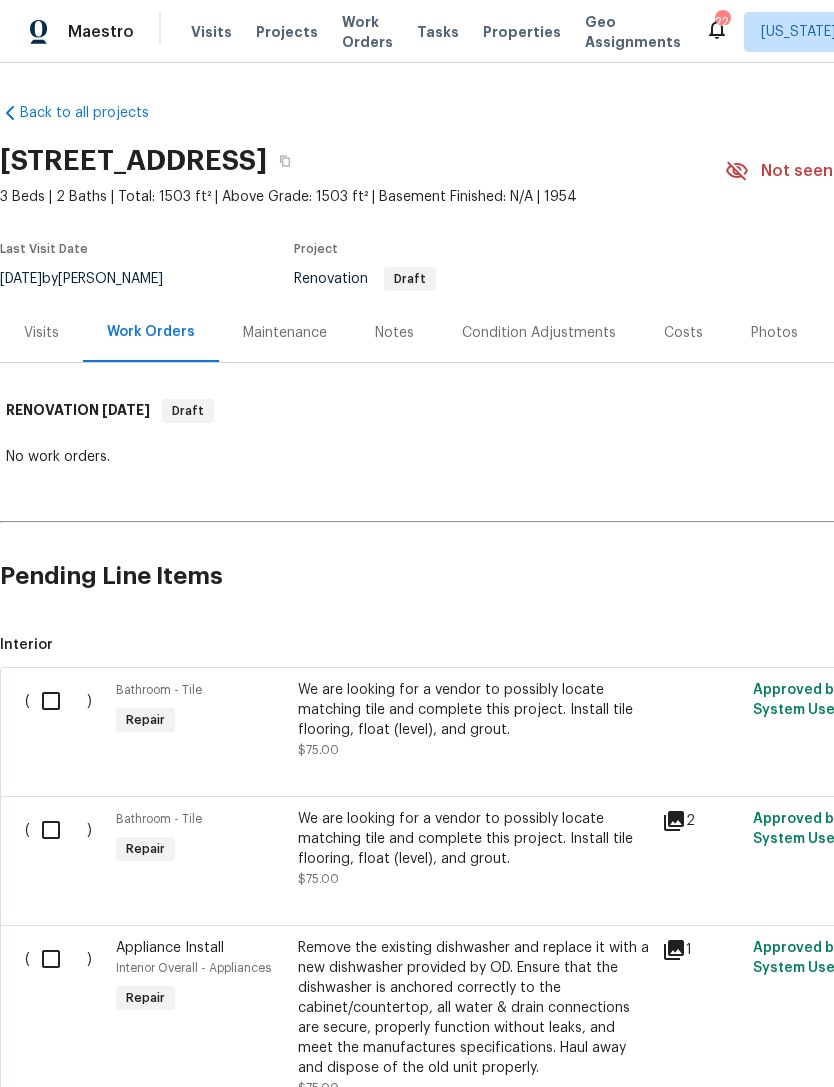 click on "Costs" at bounding box center [683, 333] 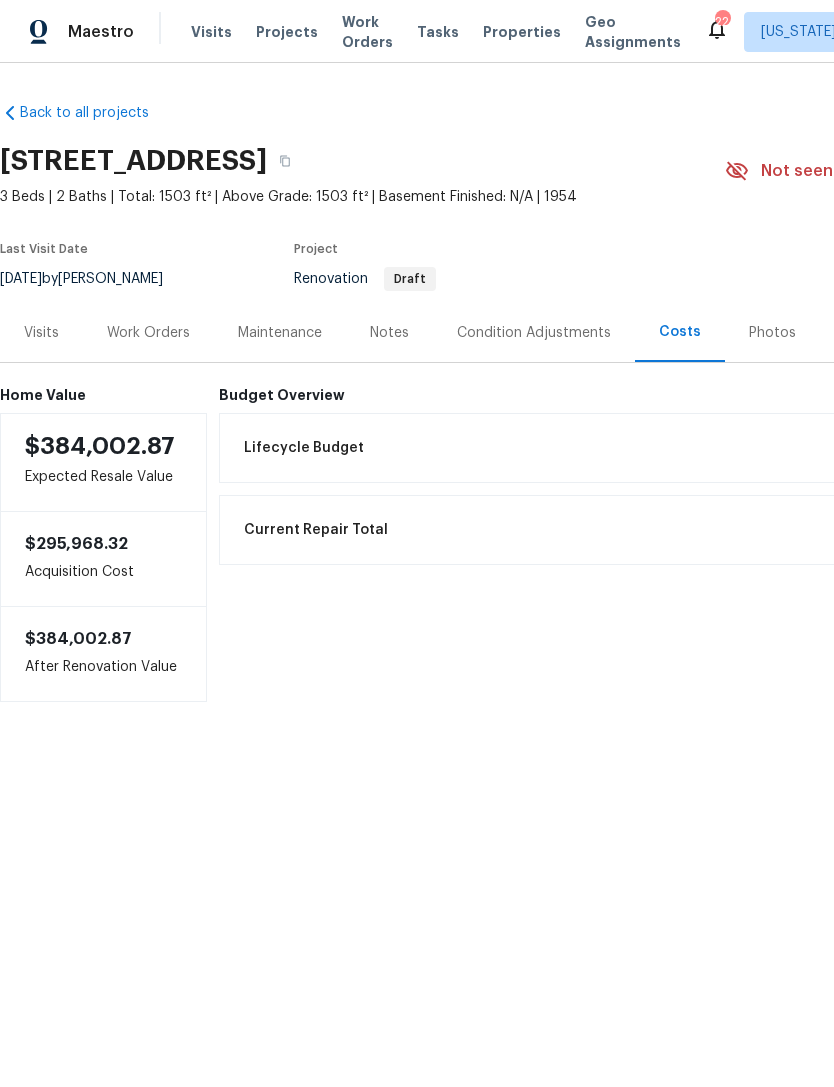 scroll, scrollTop: 0, scrollLeft: 0, axis: both 